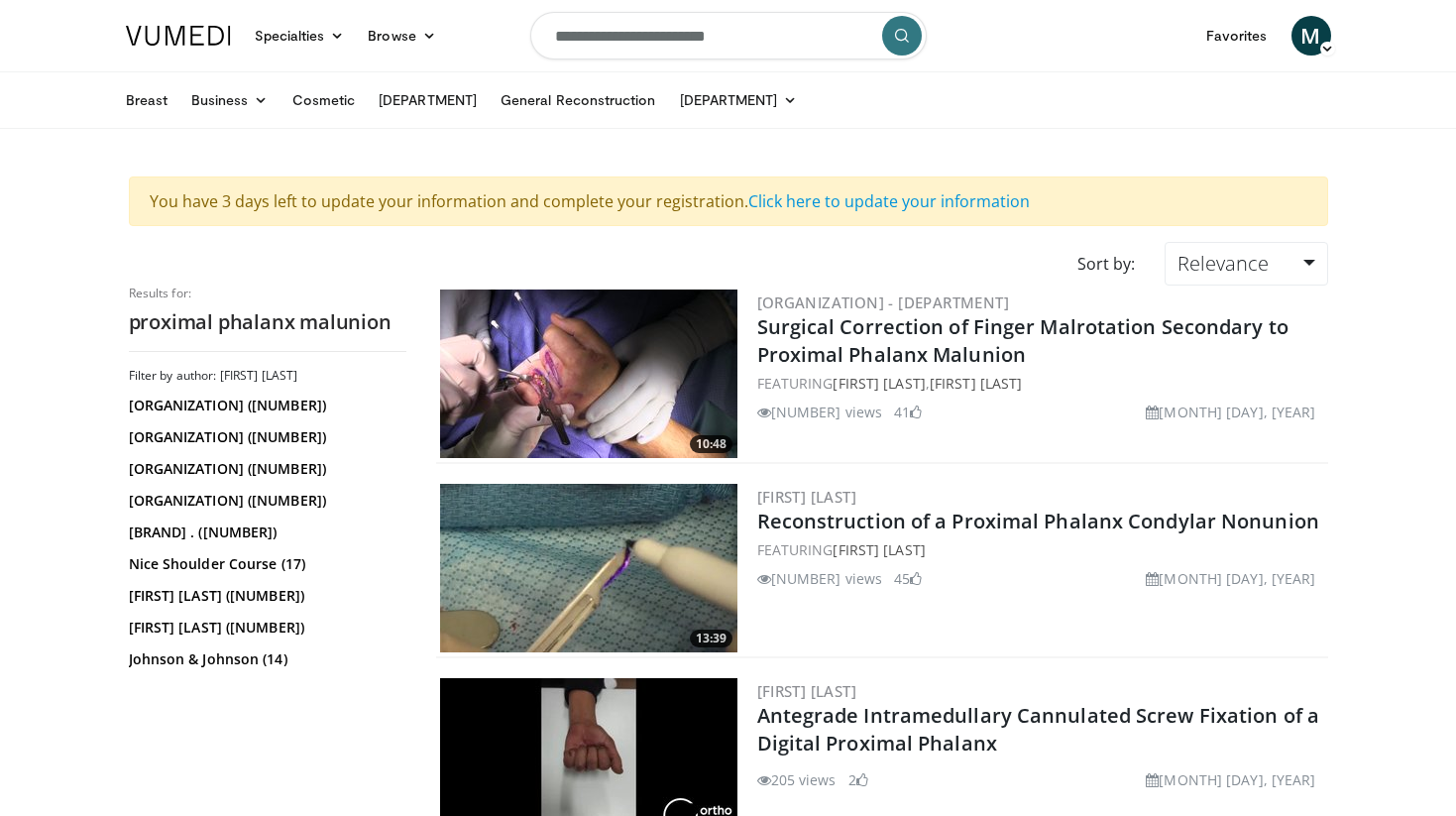 scroll, scrollTop: 0, scrollLeft: 0, axis: both 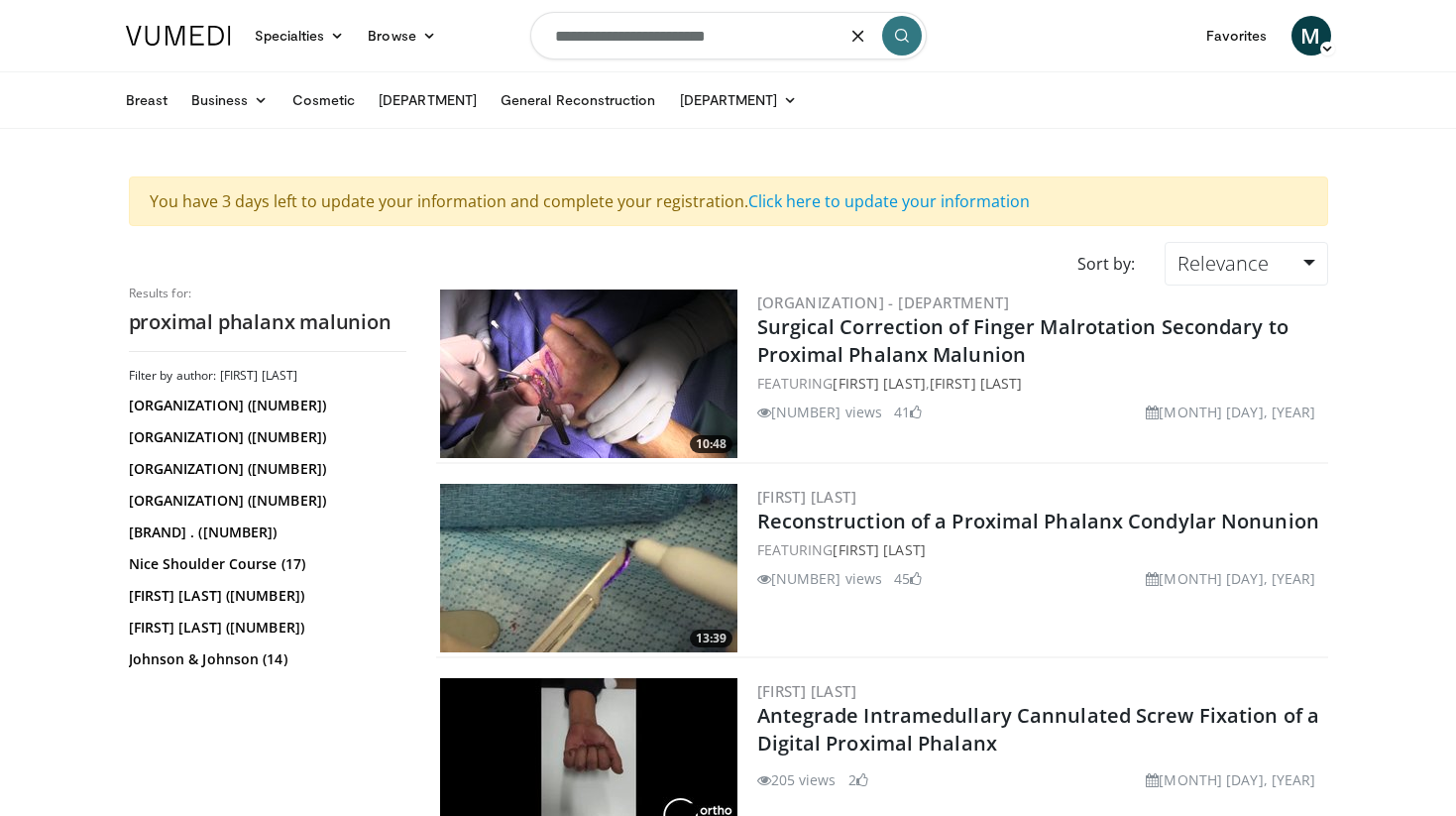 click on "**********" at bounding box center [728, 36] 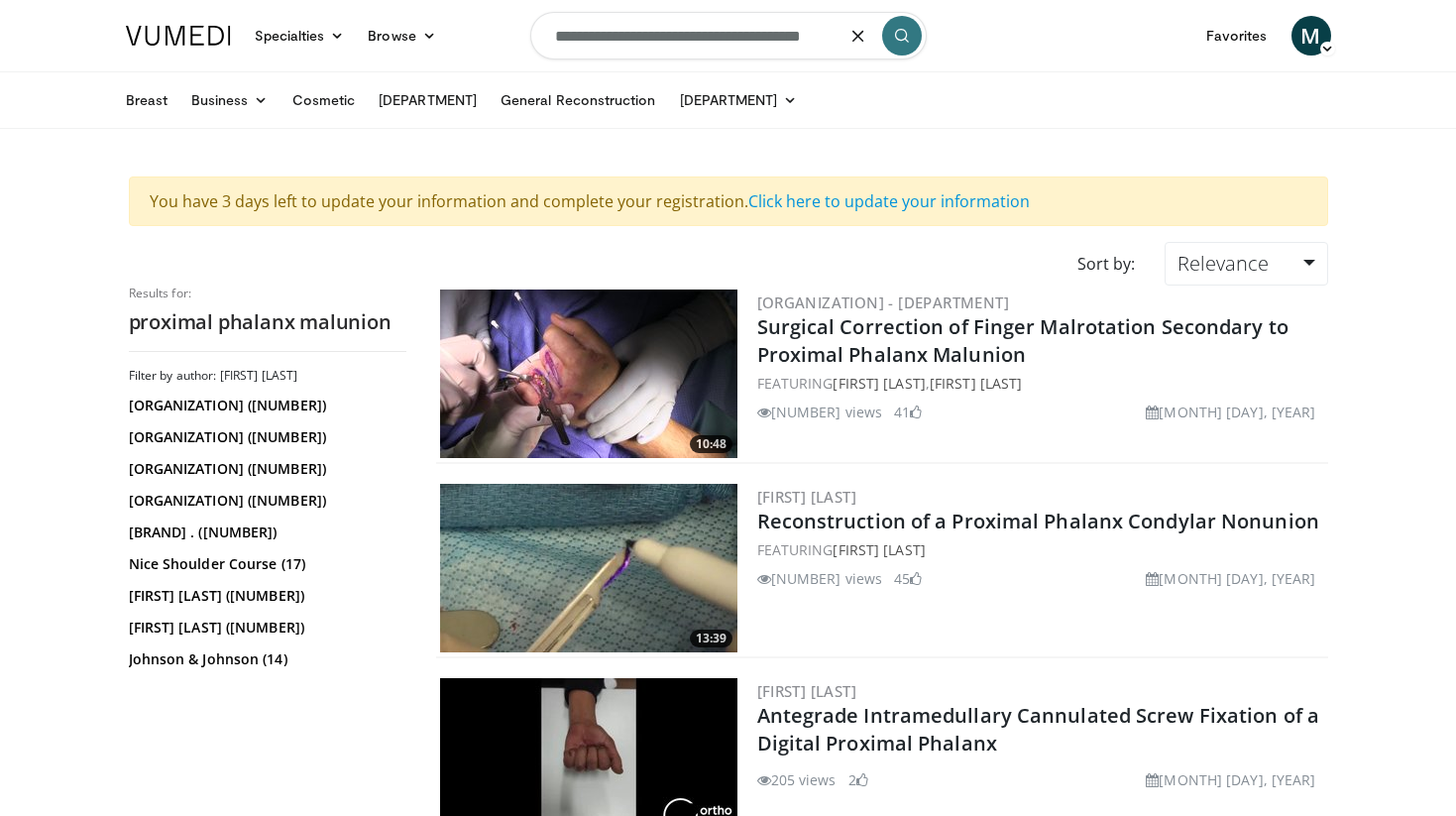 scroll, scrollTop: 0, scrollLeft: 3, axis: horizontal 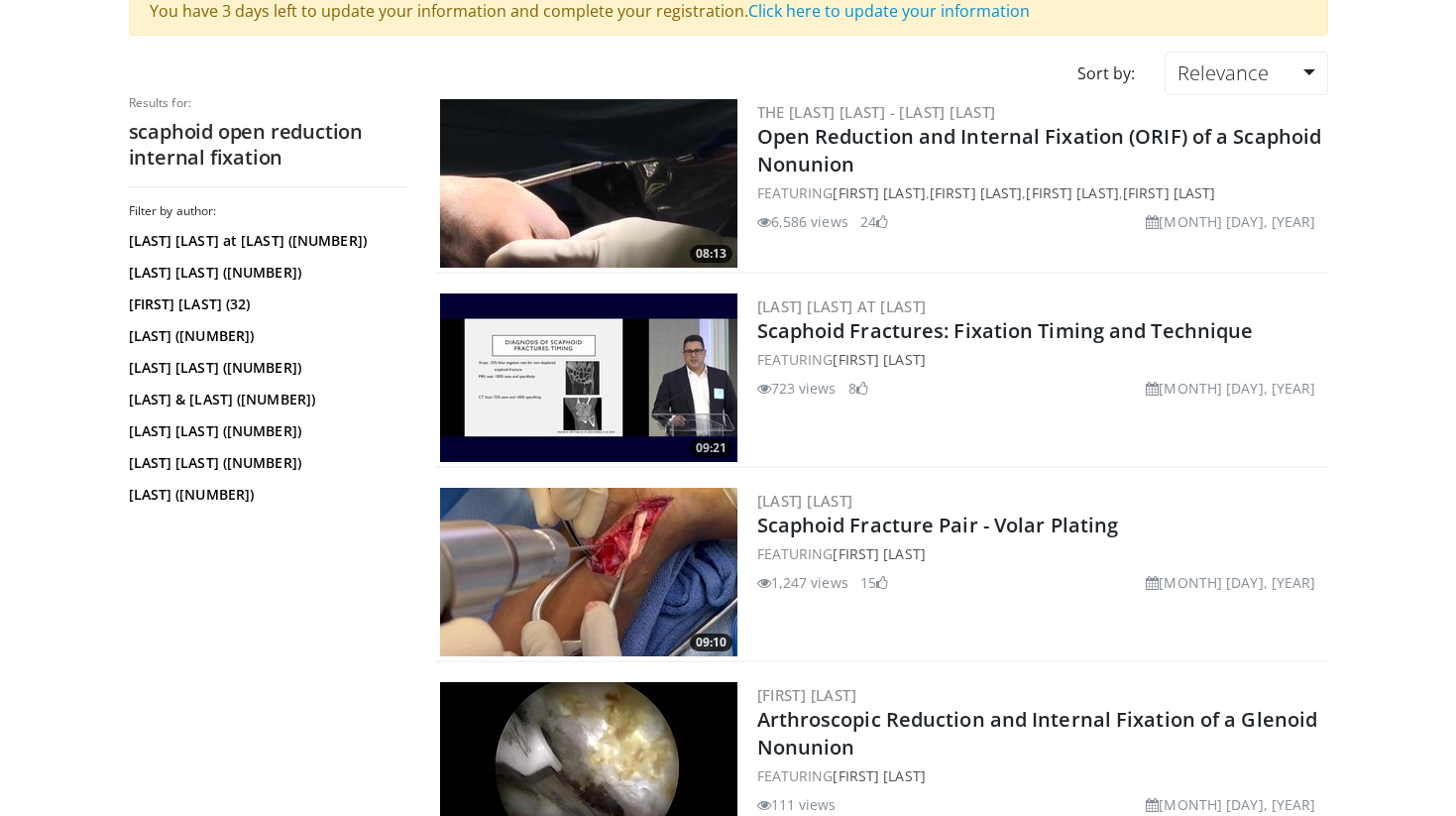 click at bounding box center [589, 183] 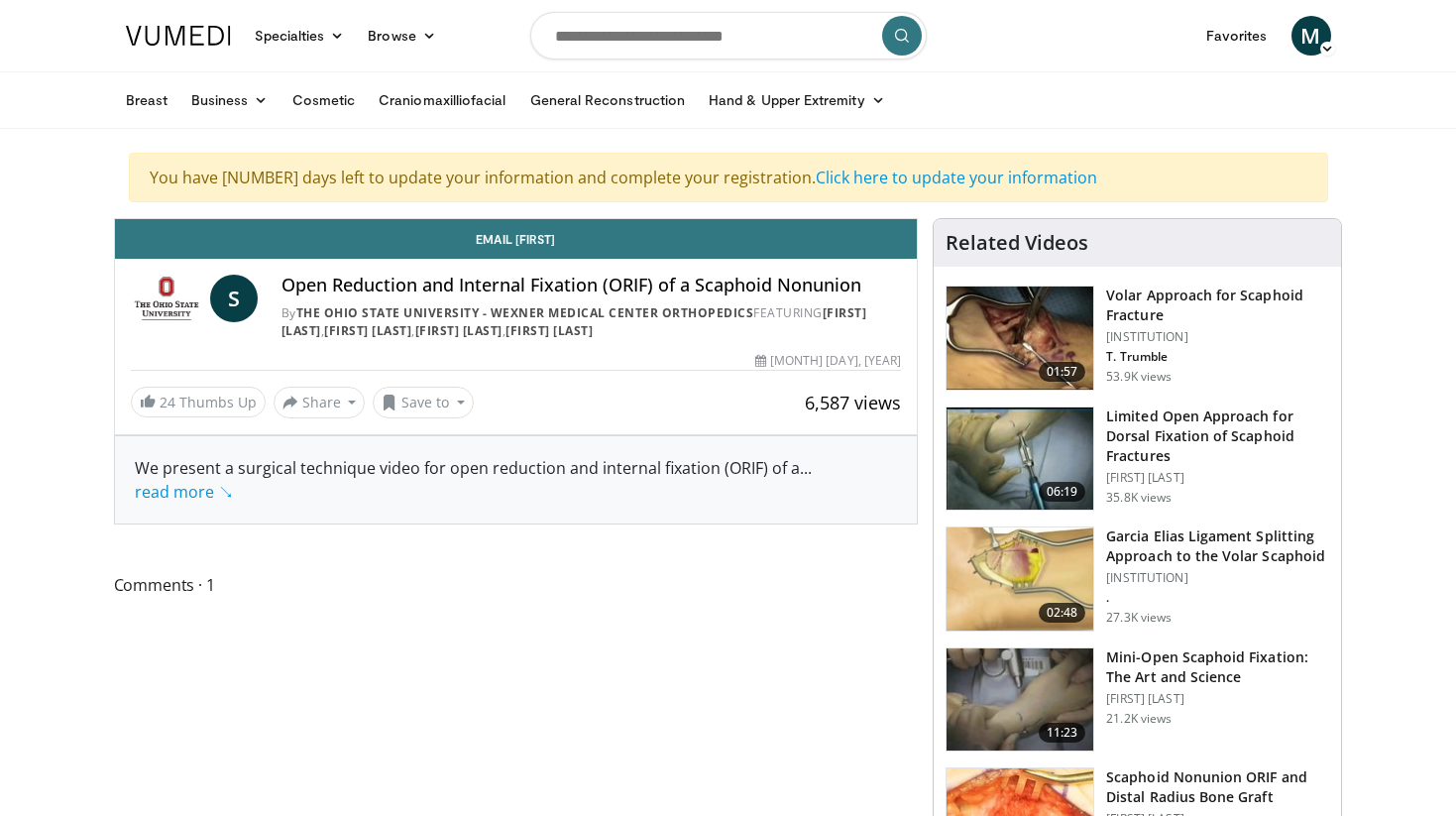 scroll, scrollTop: 0, scrollLeft: 0, axis: both 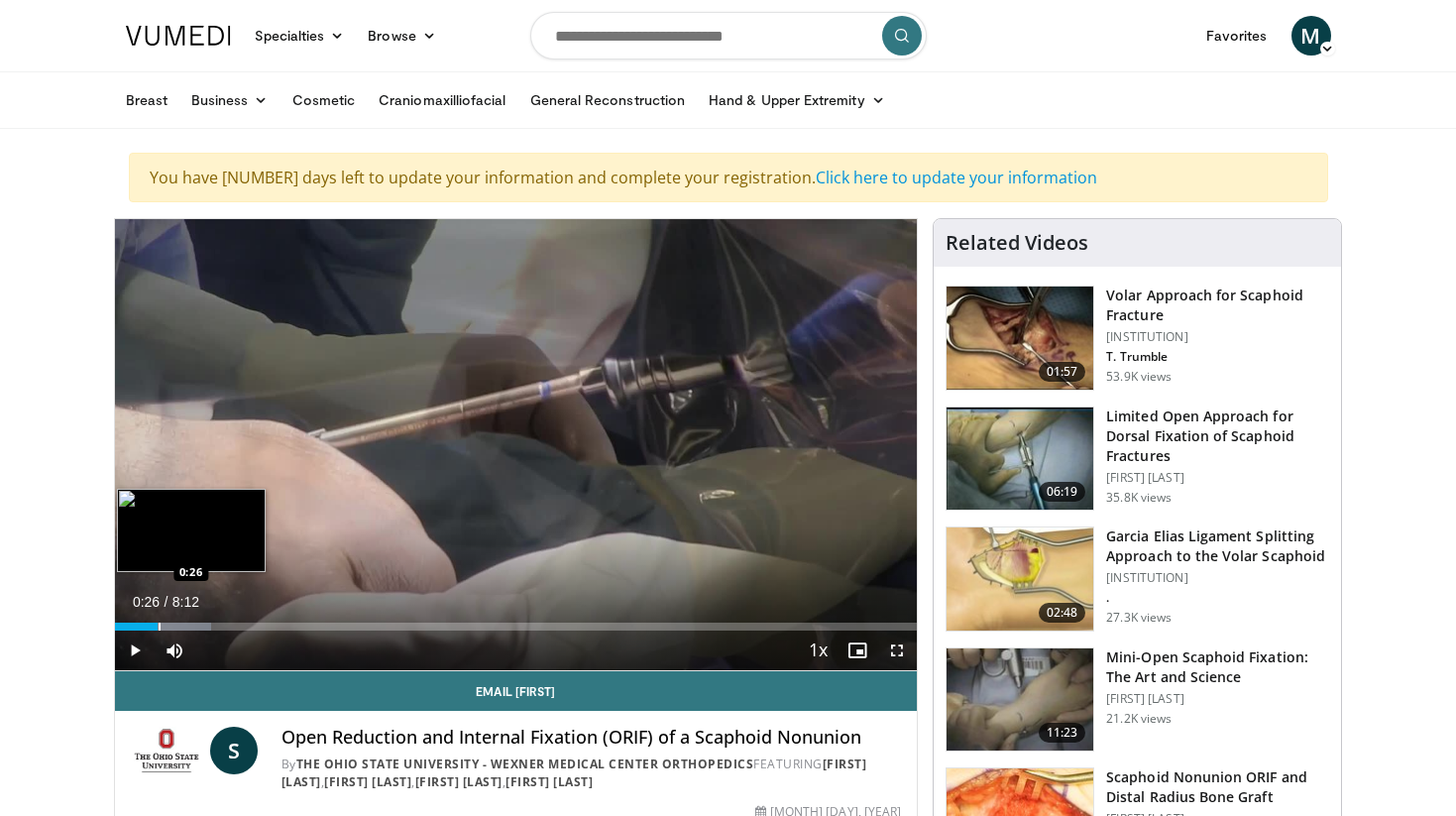 click at bounding box center [160, 627] 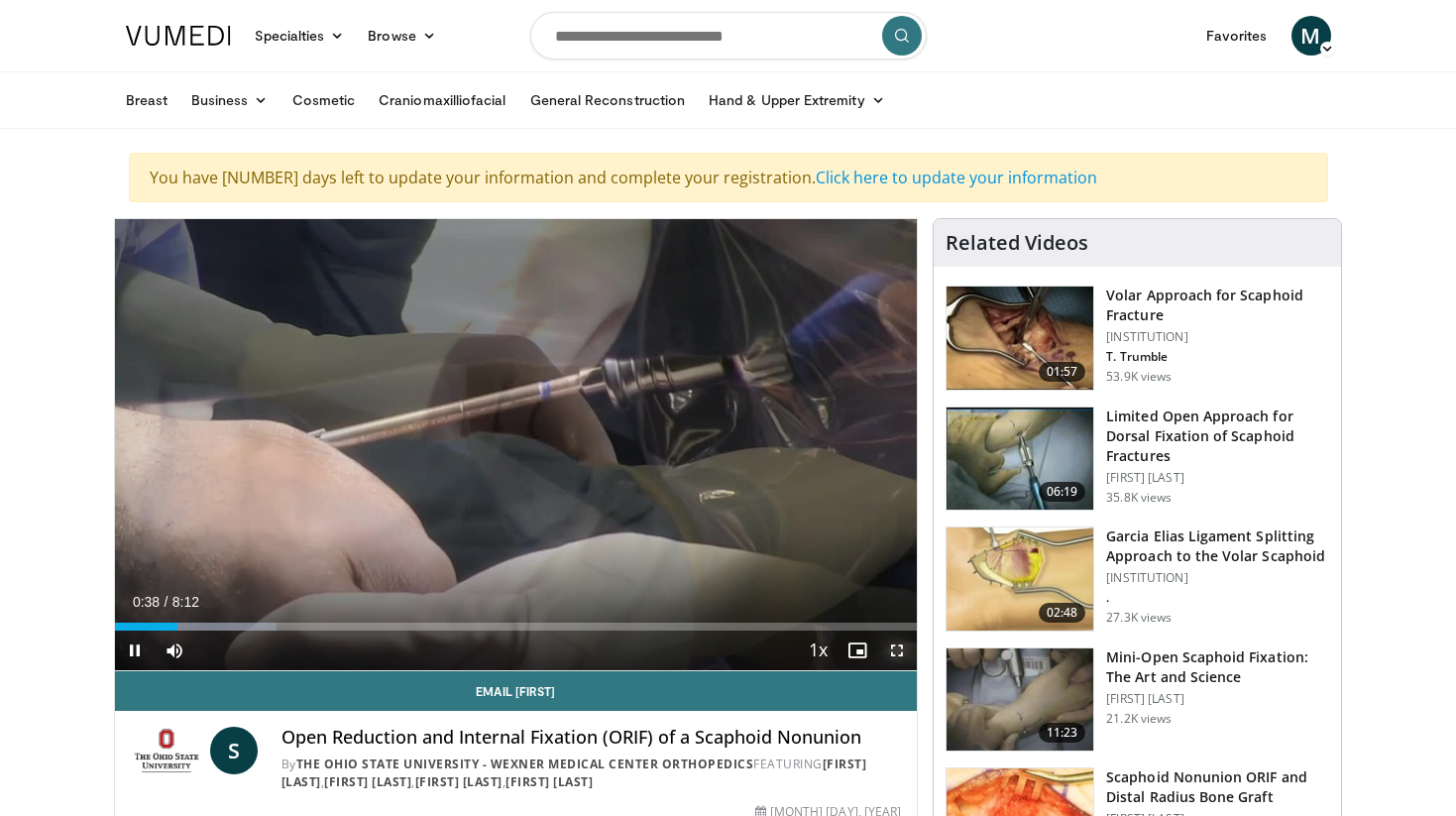 click at bounding box center (897, 650) 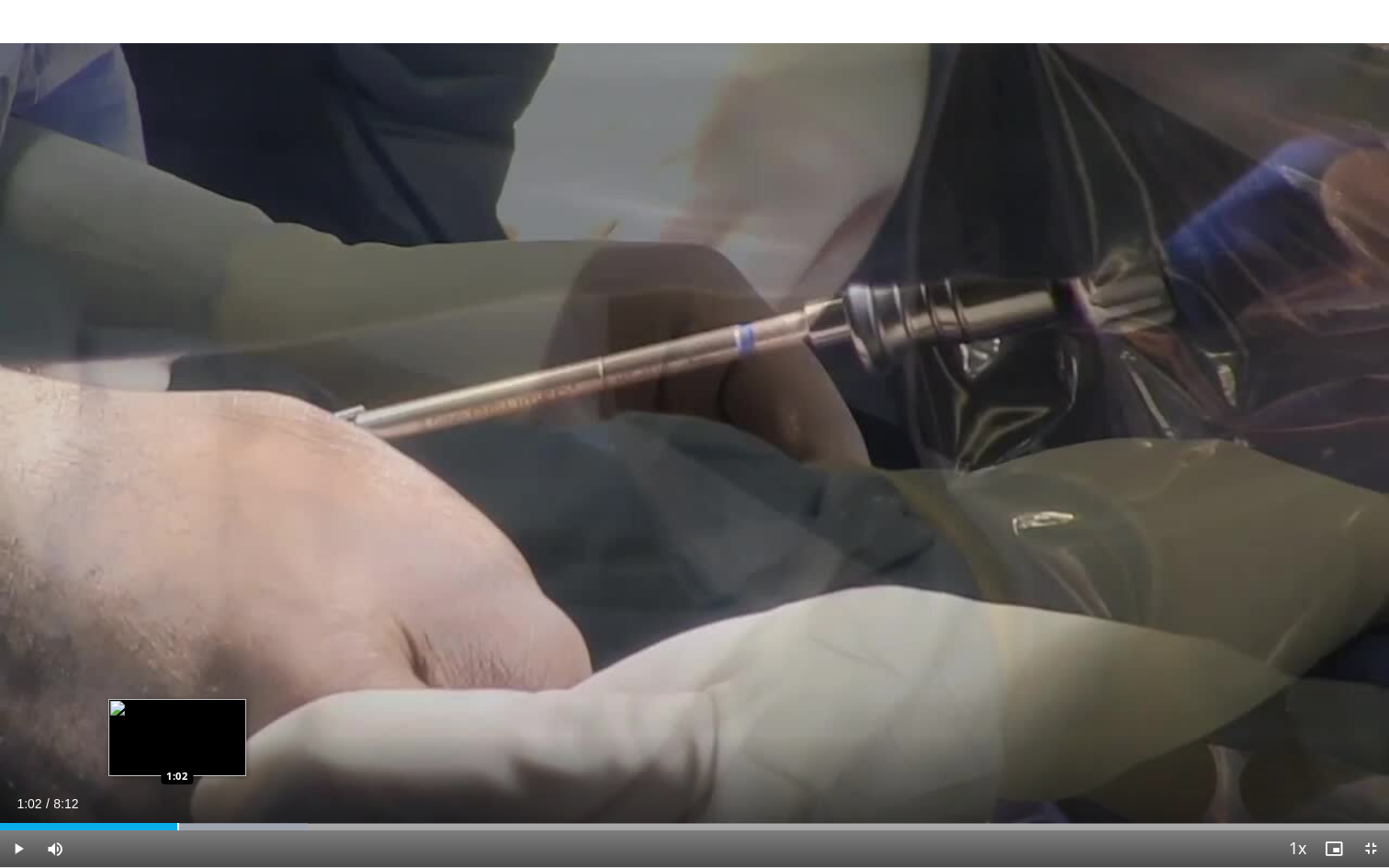 click at bounding box center [178, 827] 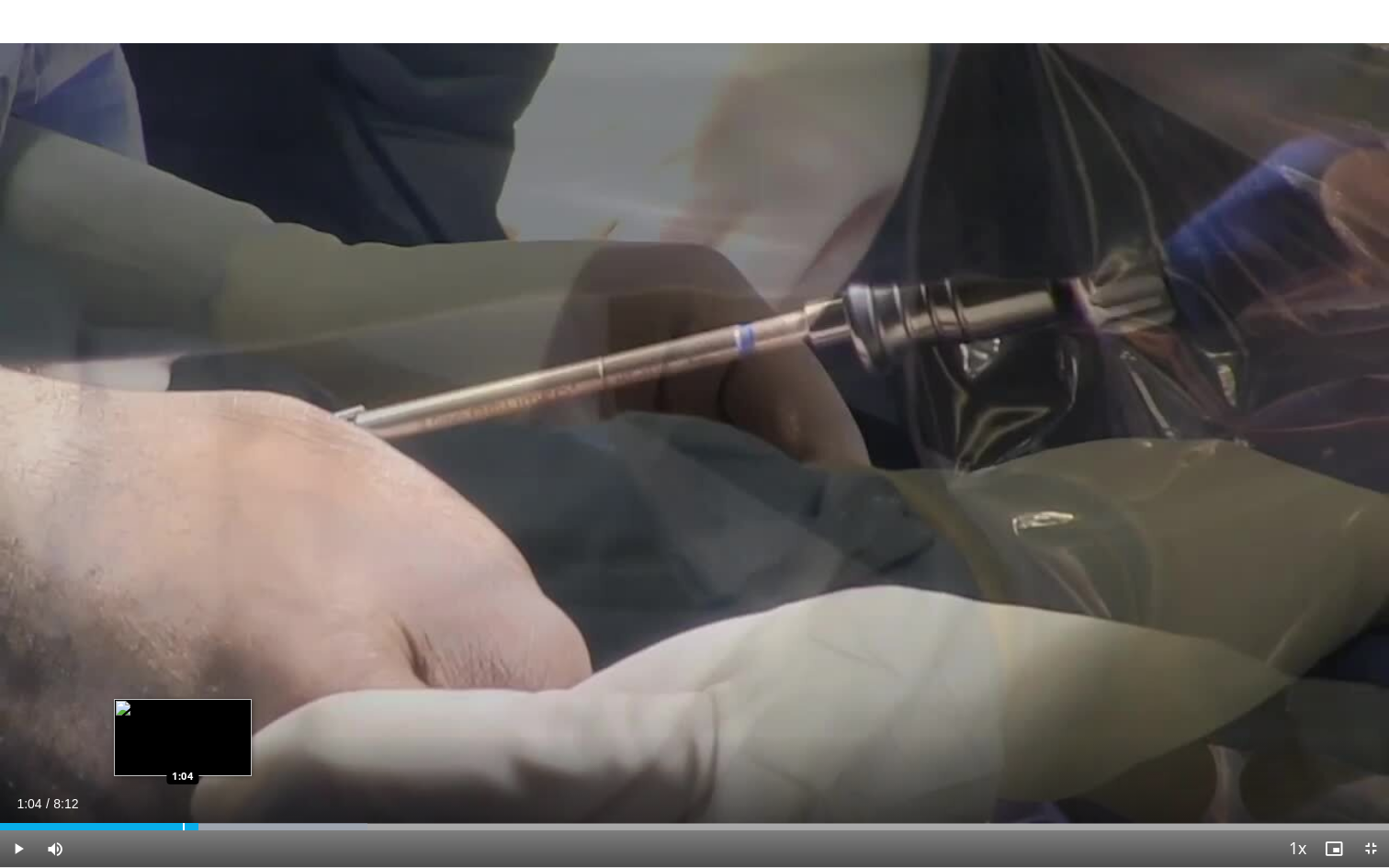 click on "Loaded :  26.44% 1:10 1:04" at bounding box center [694, 821] 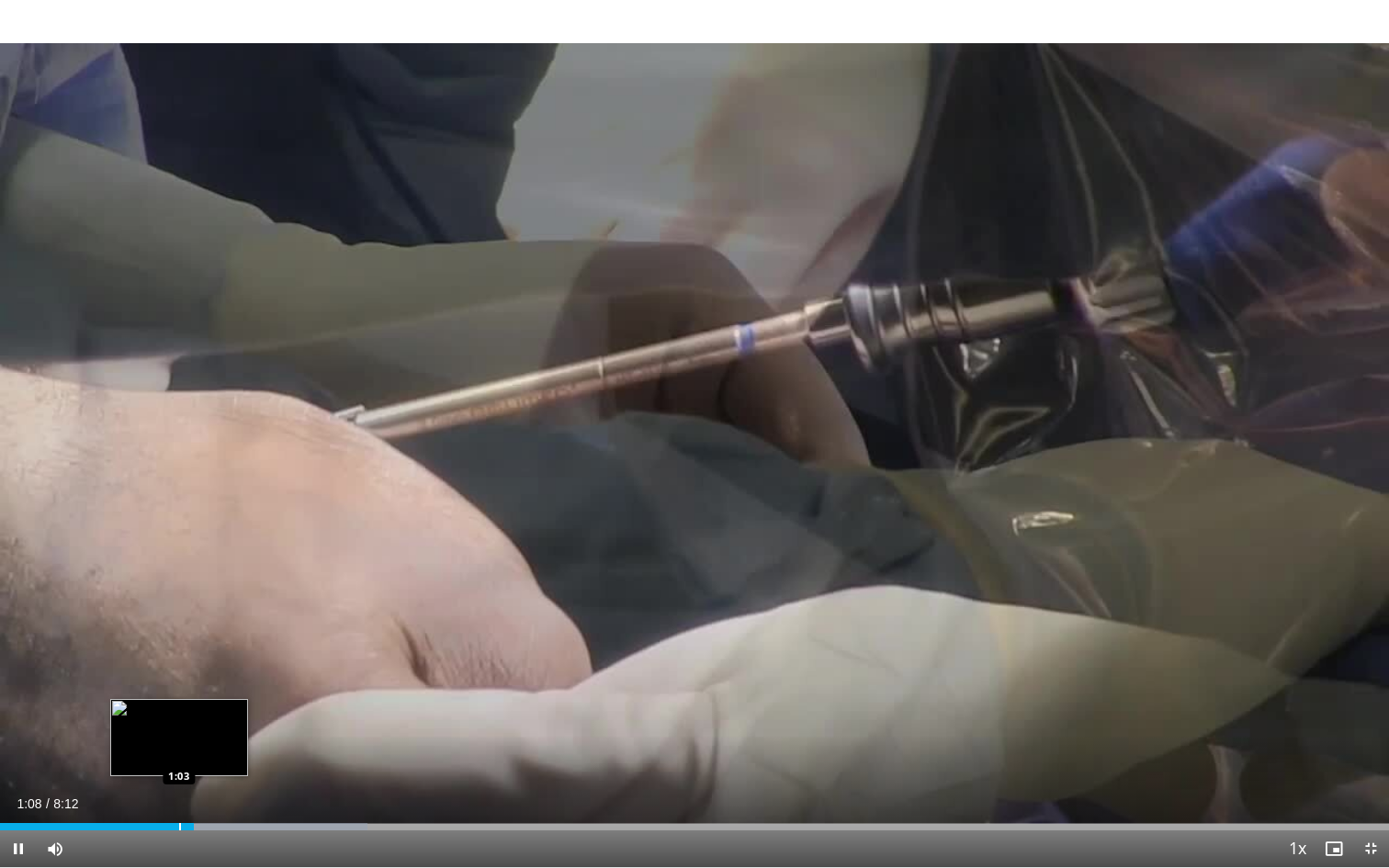 click on "Loaded :  26.44% 1:08 1:03" at bounding box center [694, 821] 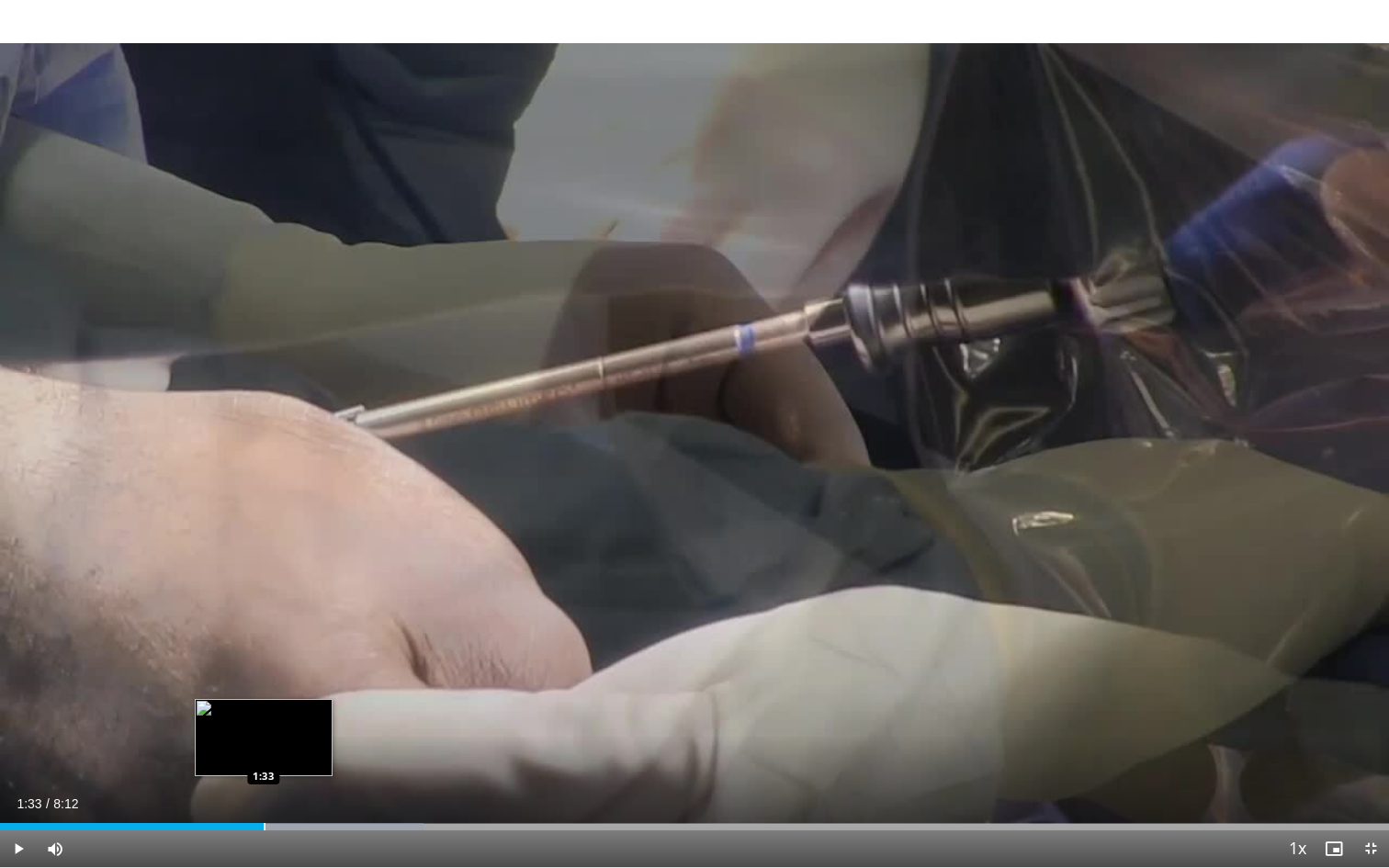 click at bounding box center [265, 827] 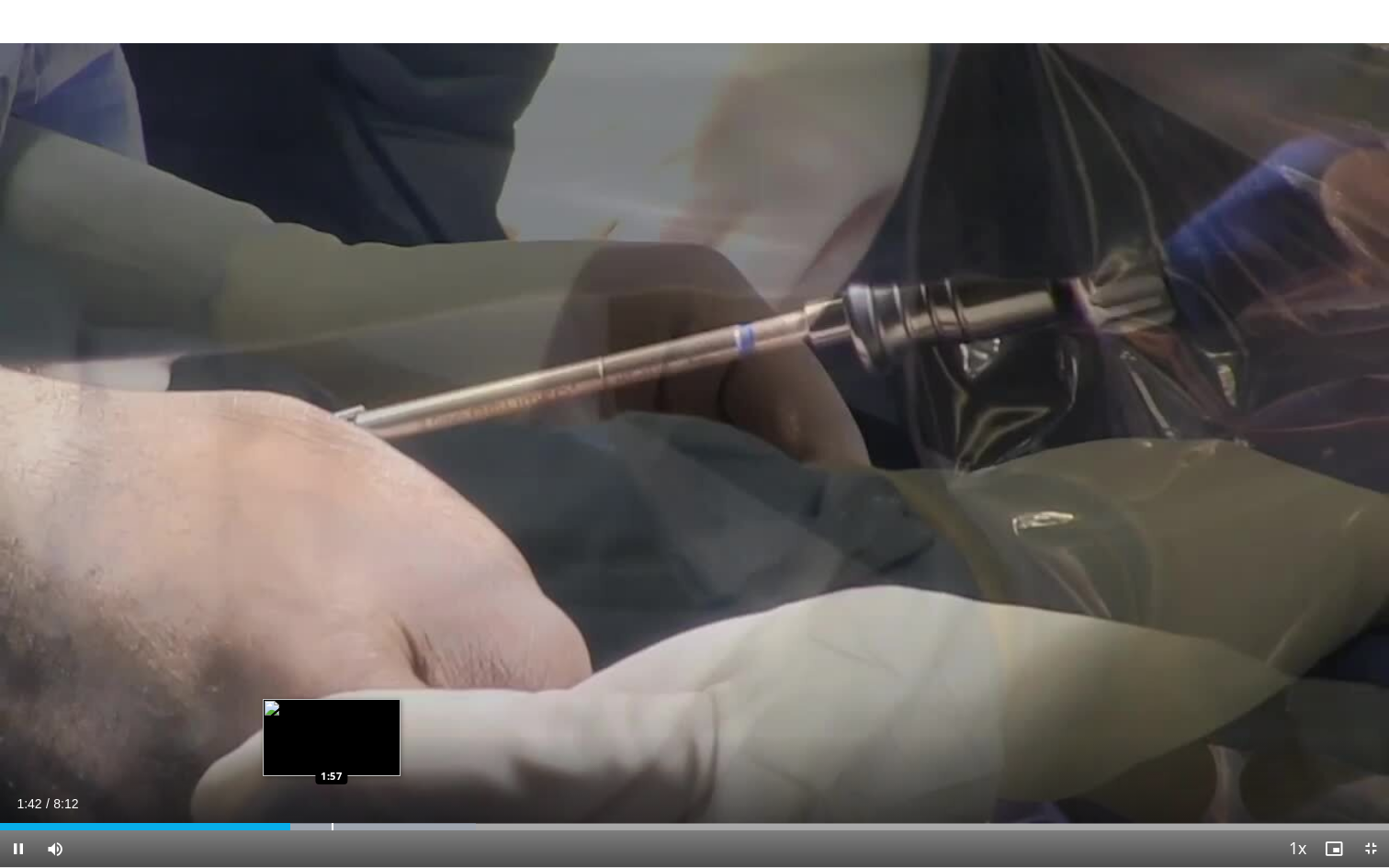 click on "**********" at bounding box center (694, 434) 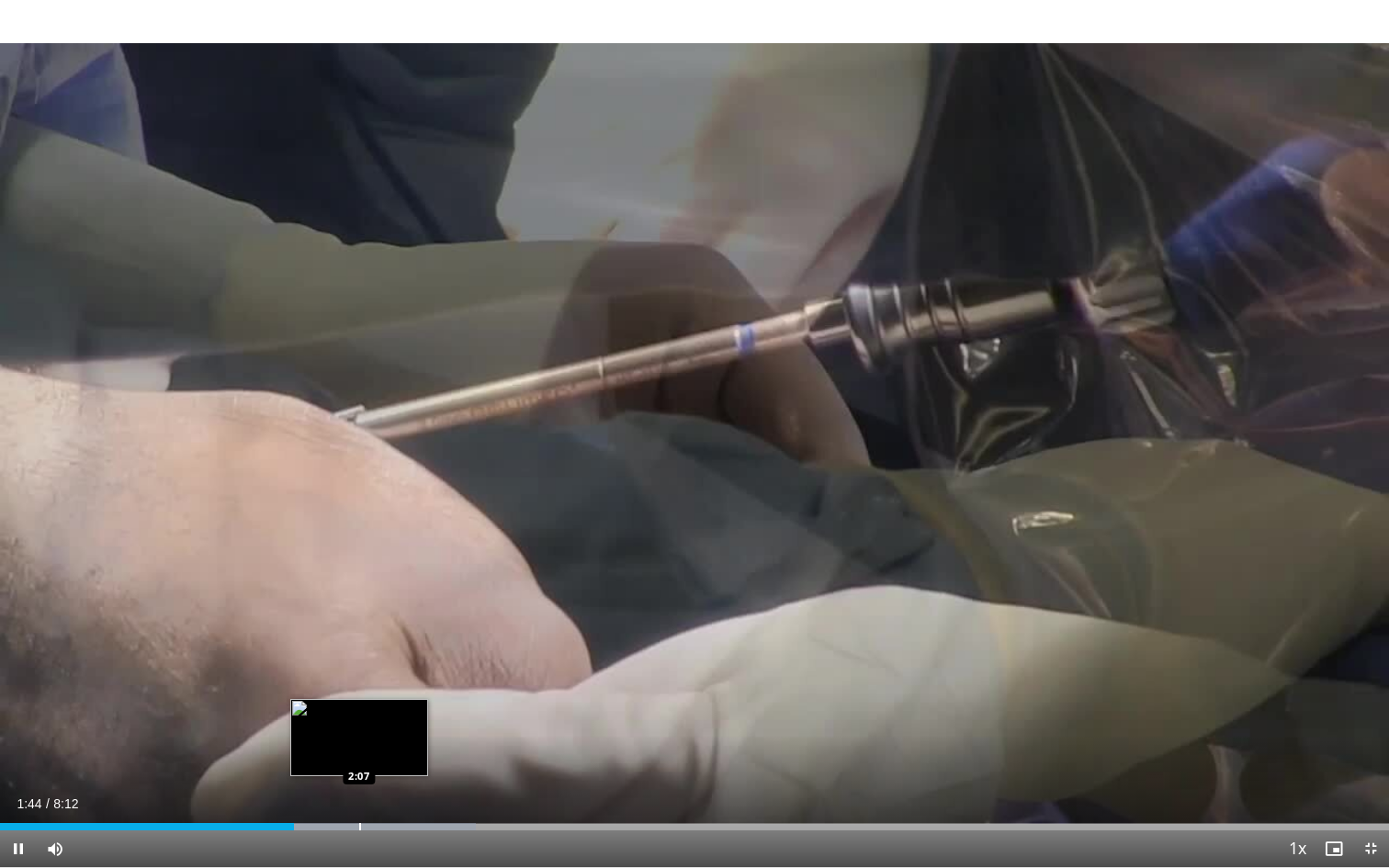 click on "Loaded :  34.25% 1:44 2:07" at bounding box center [694, 821] 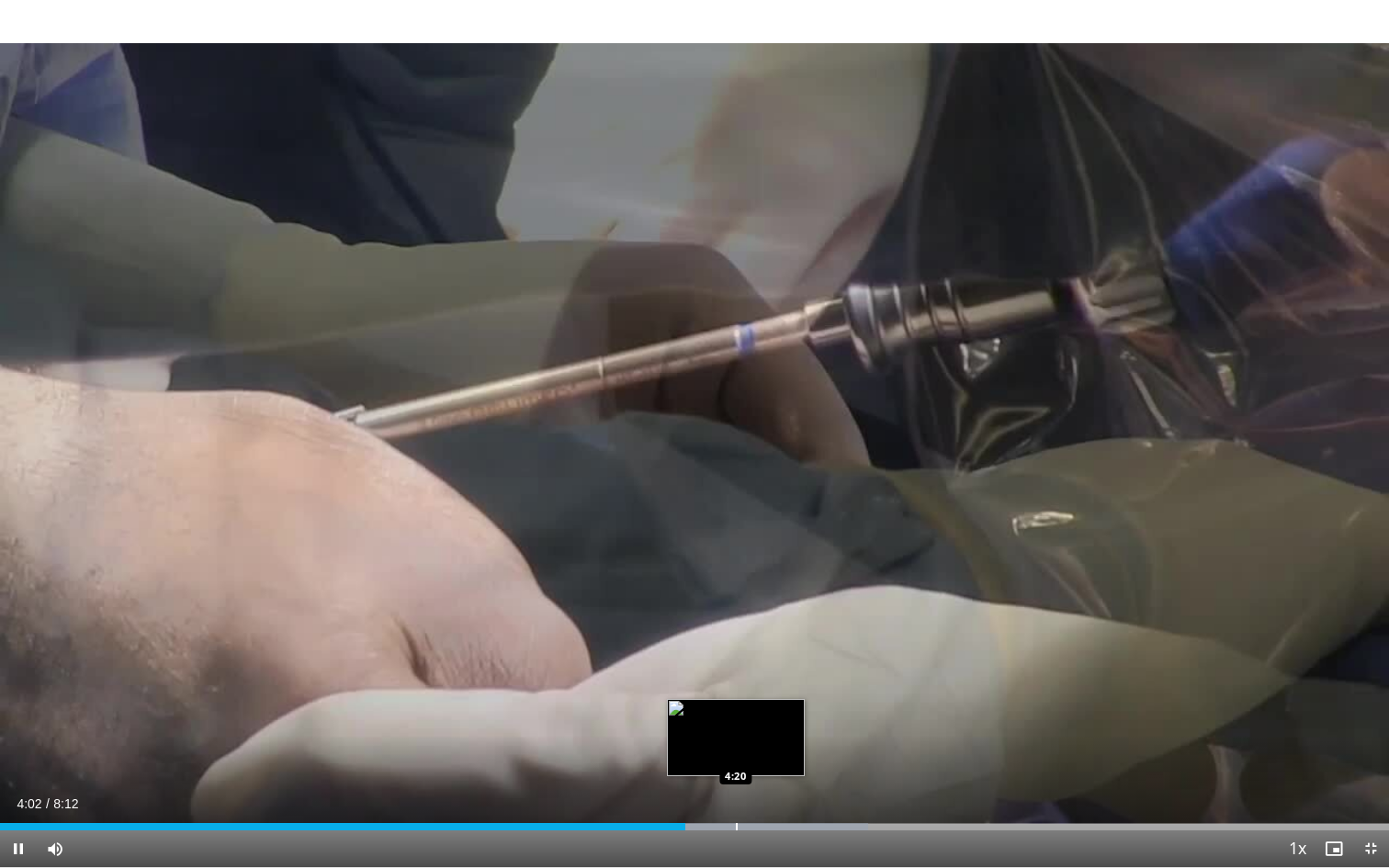 click at bounding box center [737, 827] 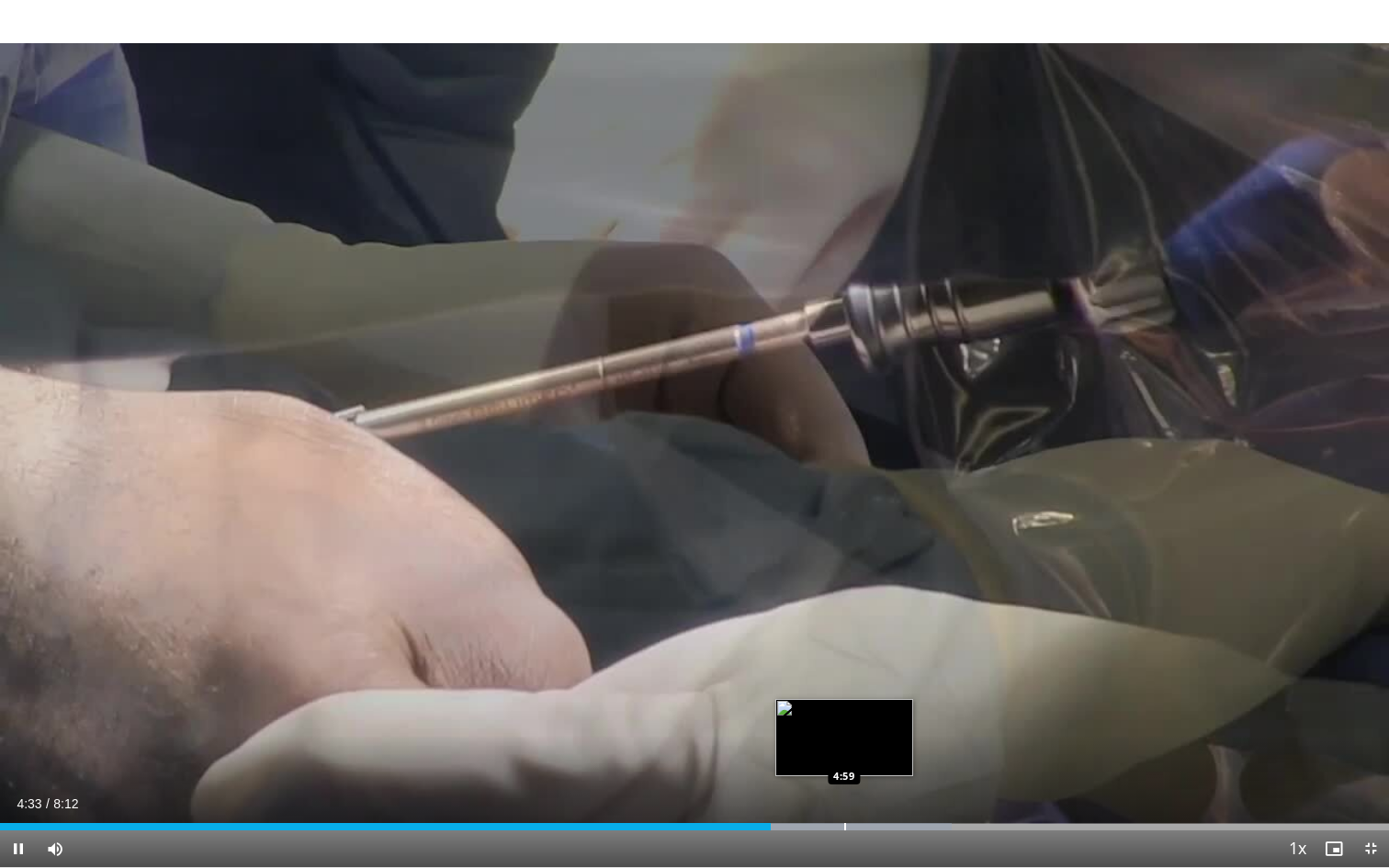 click at bounding box center [845, 827] 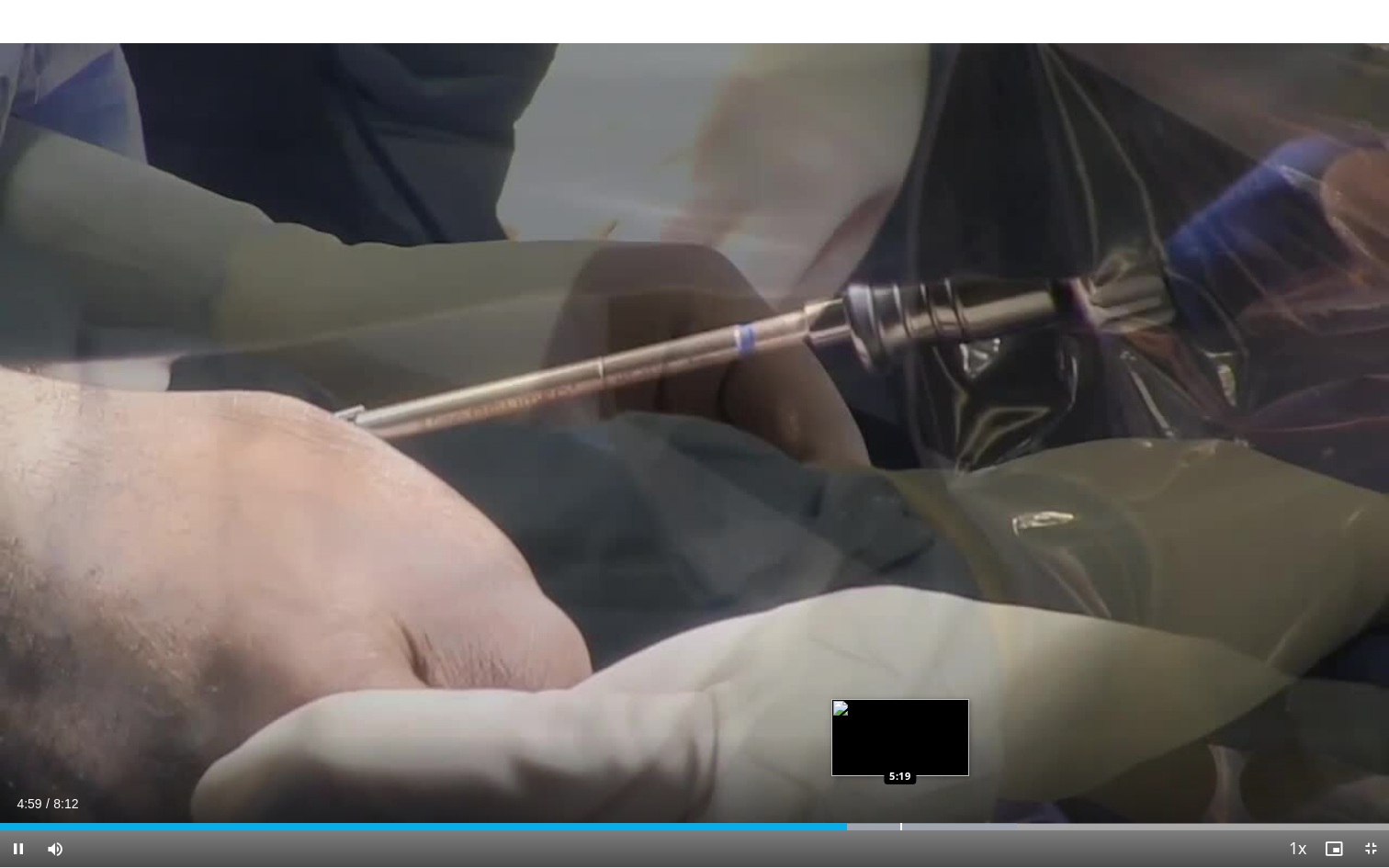 click at bounding box center [901, 827] 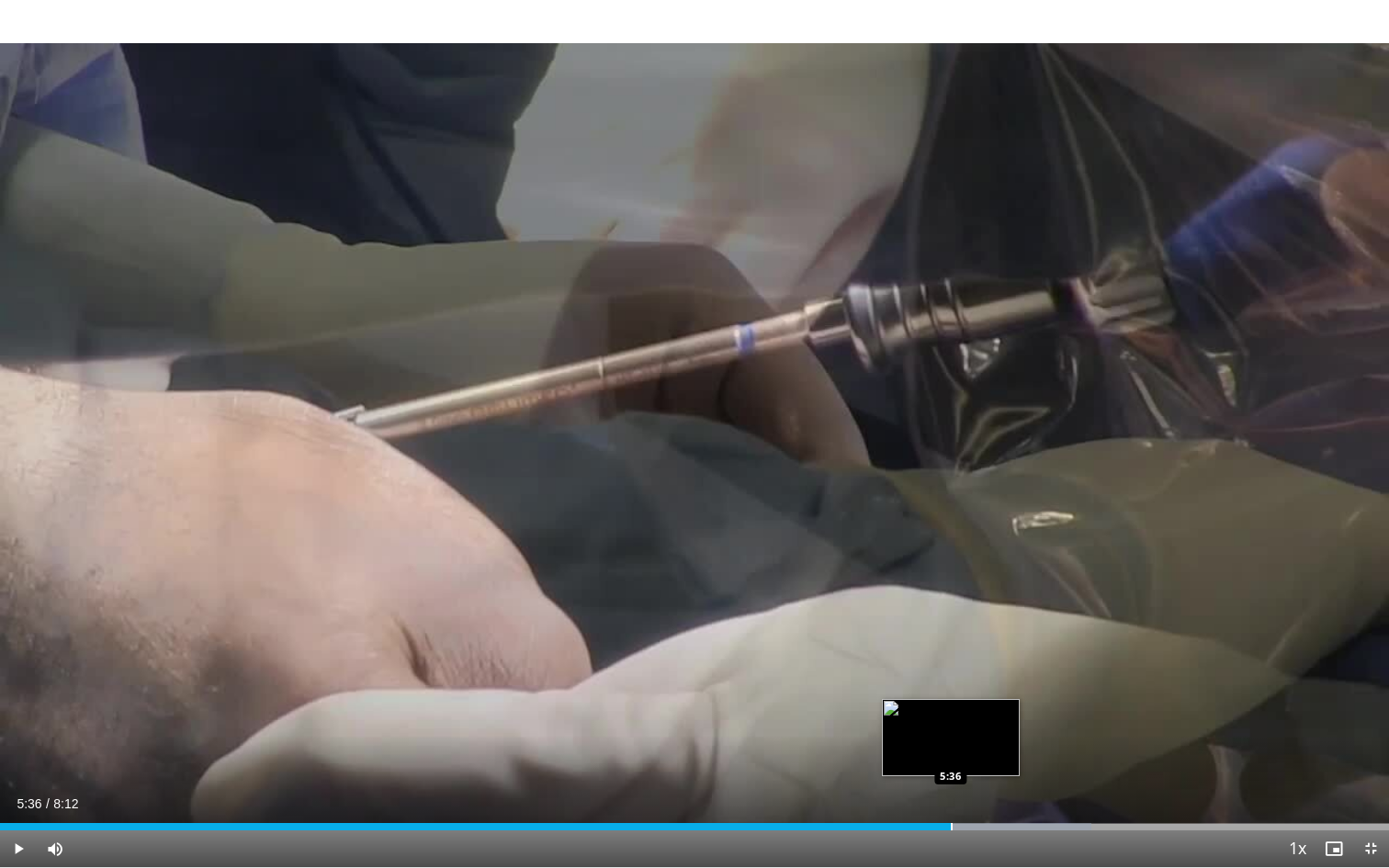 click at bounding box center (952, 827) 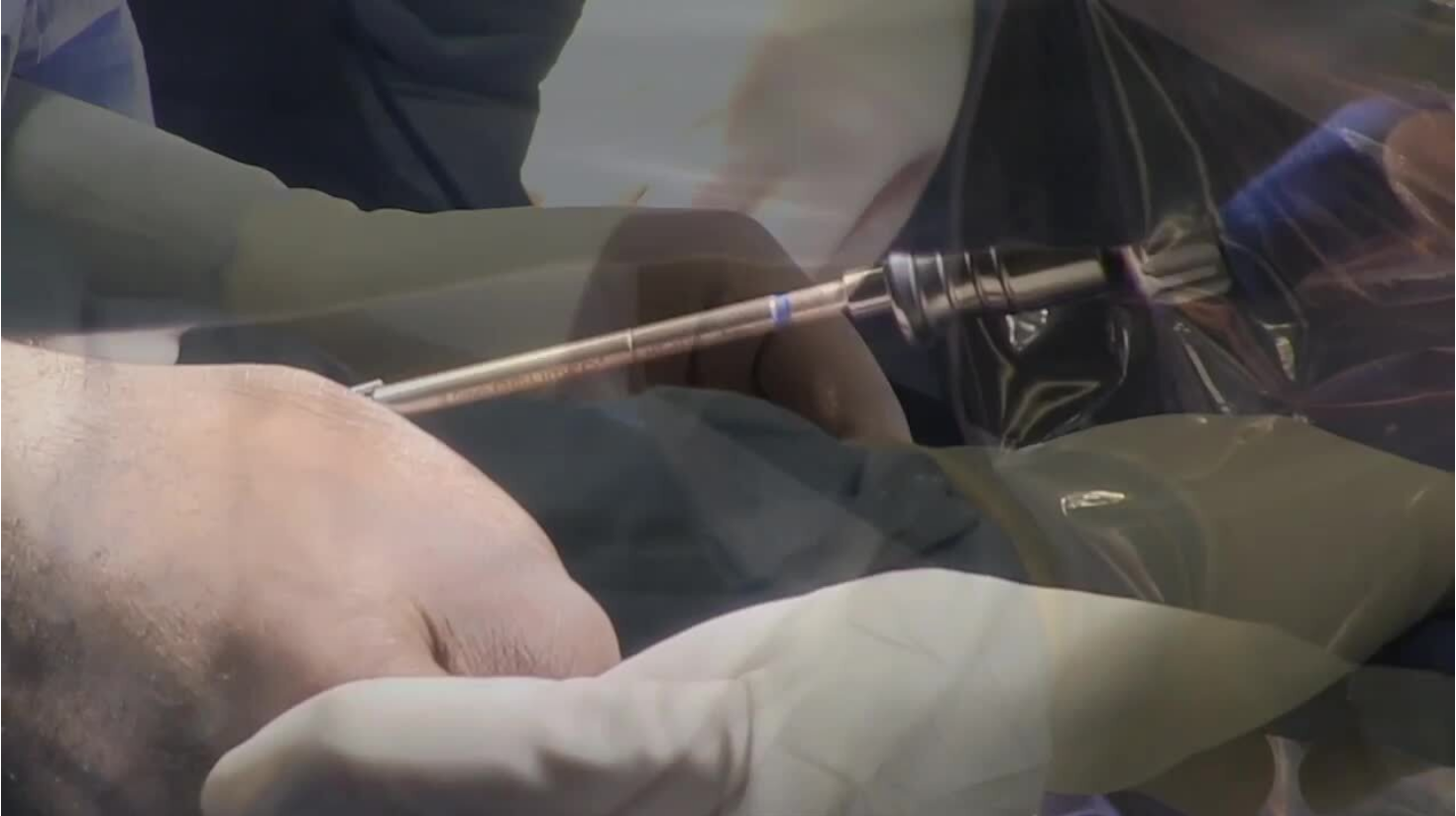 scroll, scrollTop: 58, scrollLeft: 0, axis: vertical 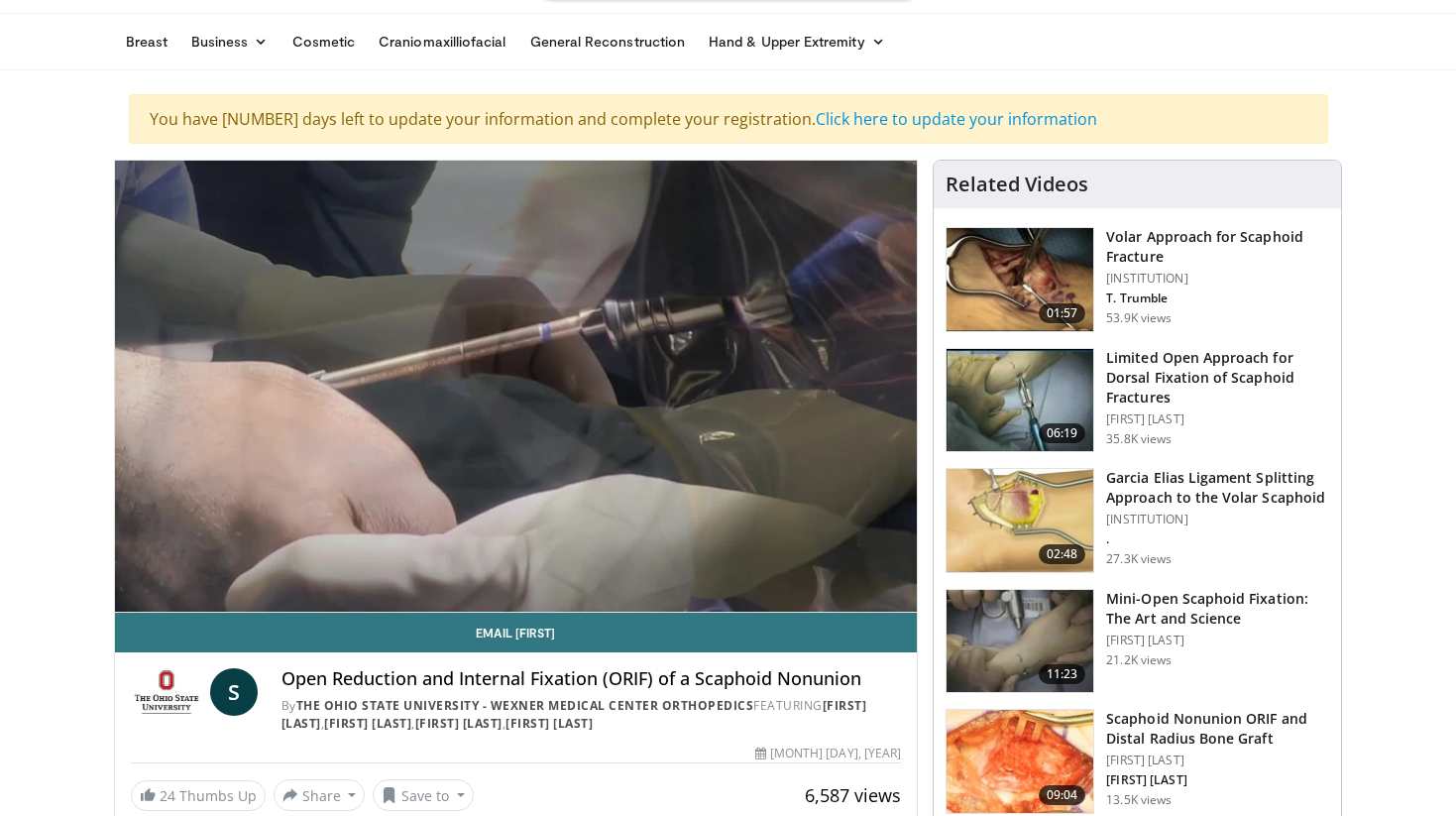 click at bounding box center (1020, 280) 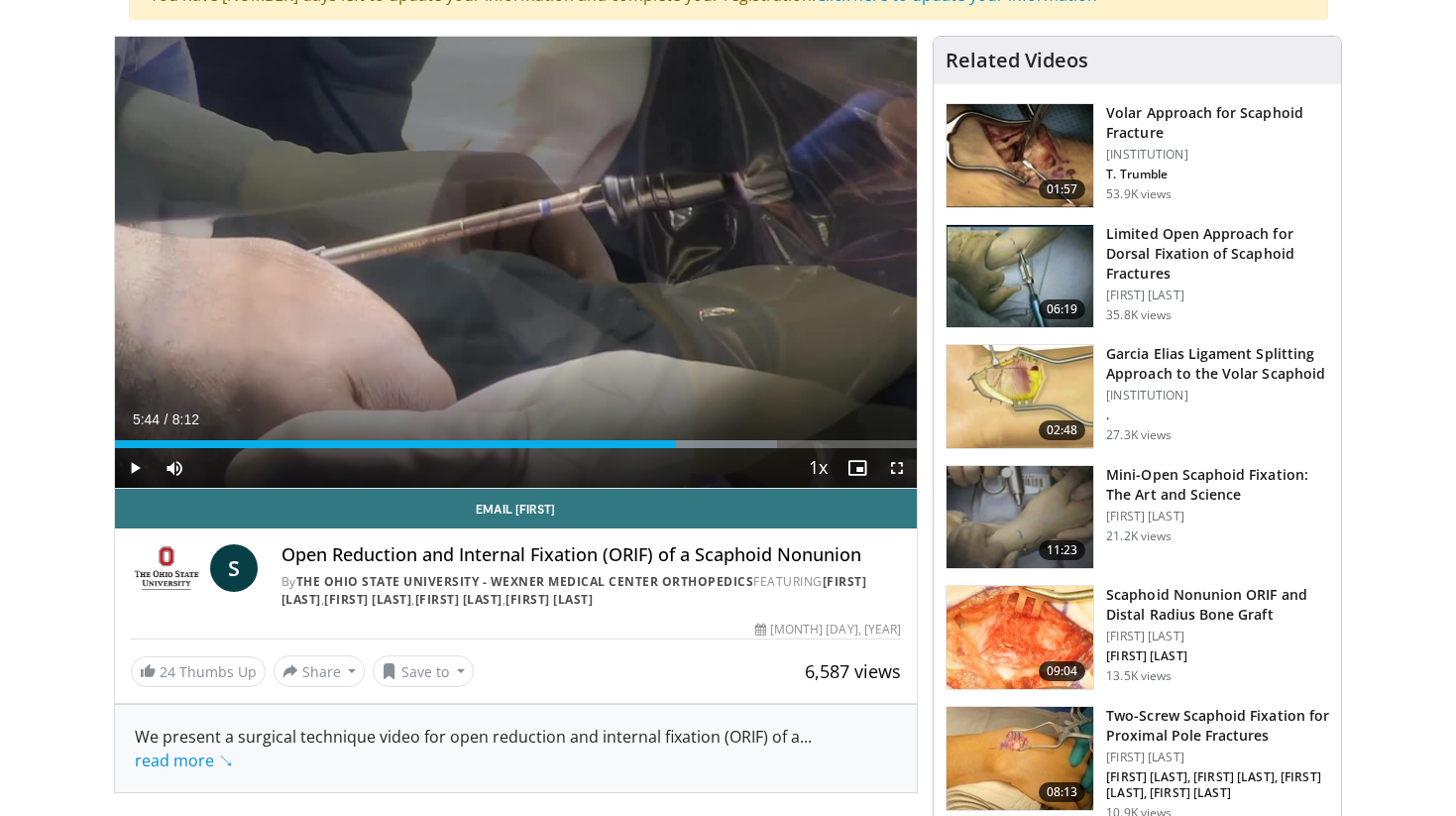 scroll, scrollTop: 249, scrollLeft: 0, axis: vertical 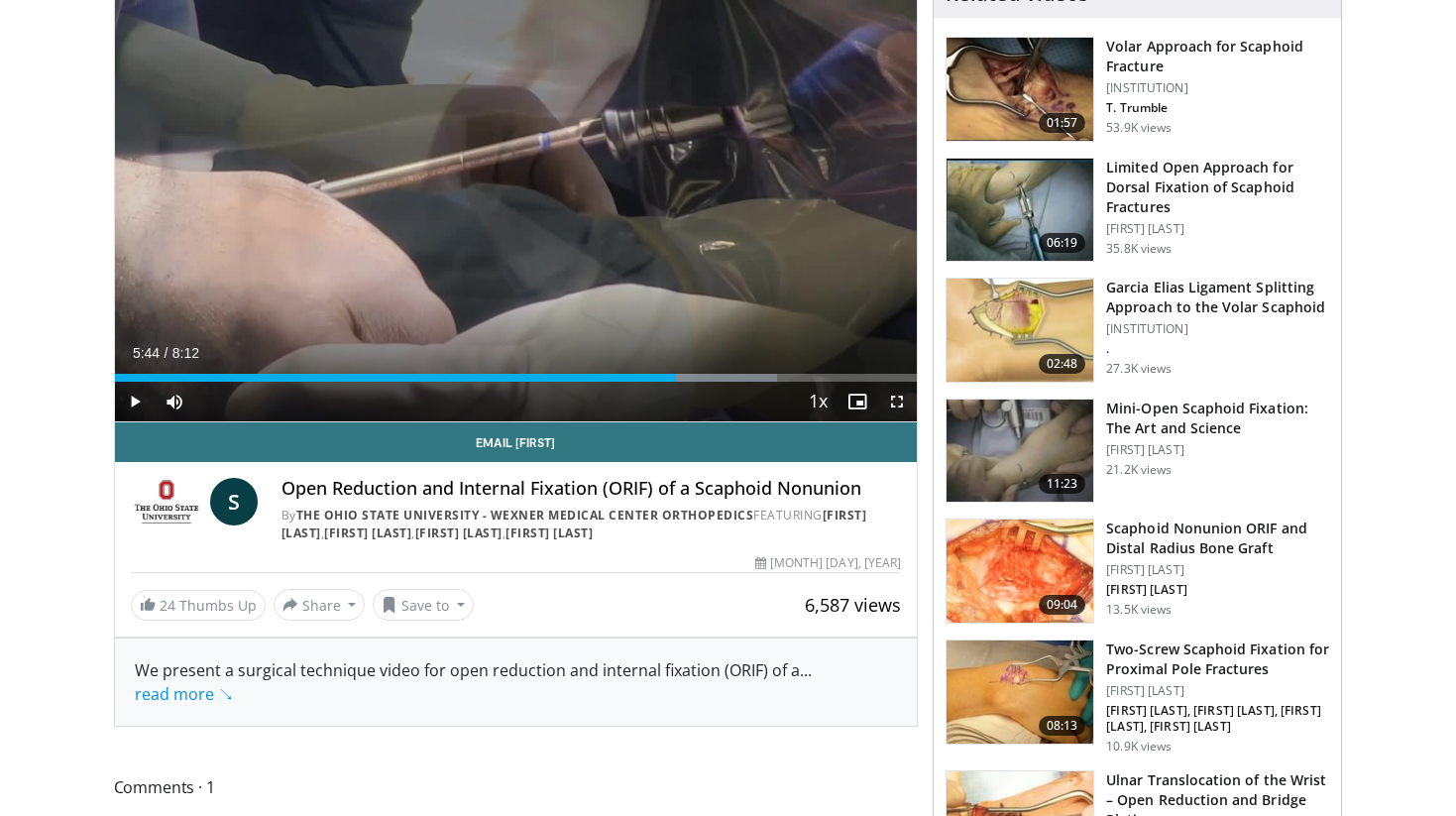 click at bounding box center (1020, 571) 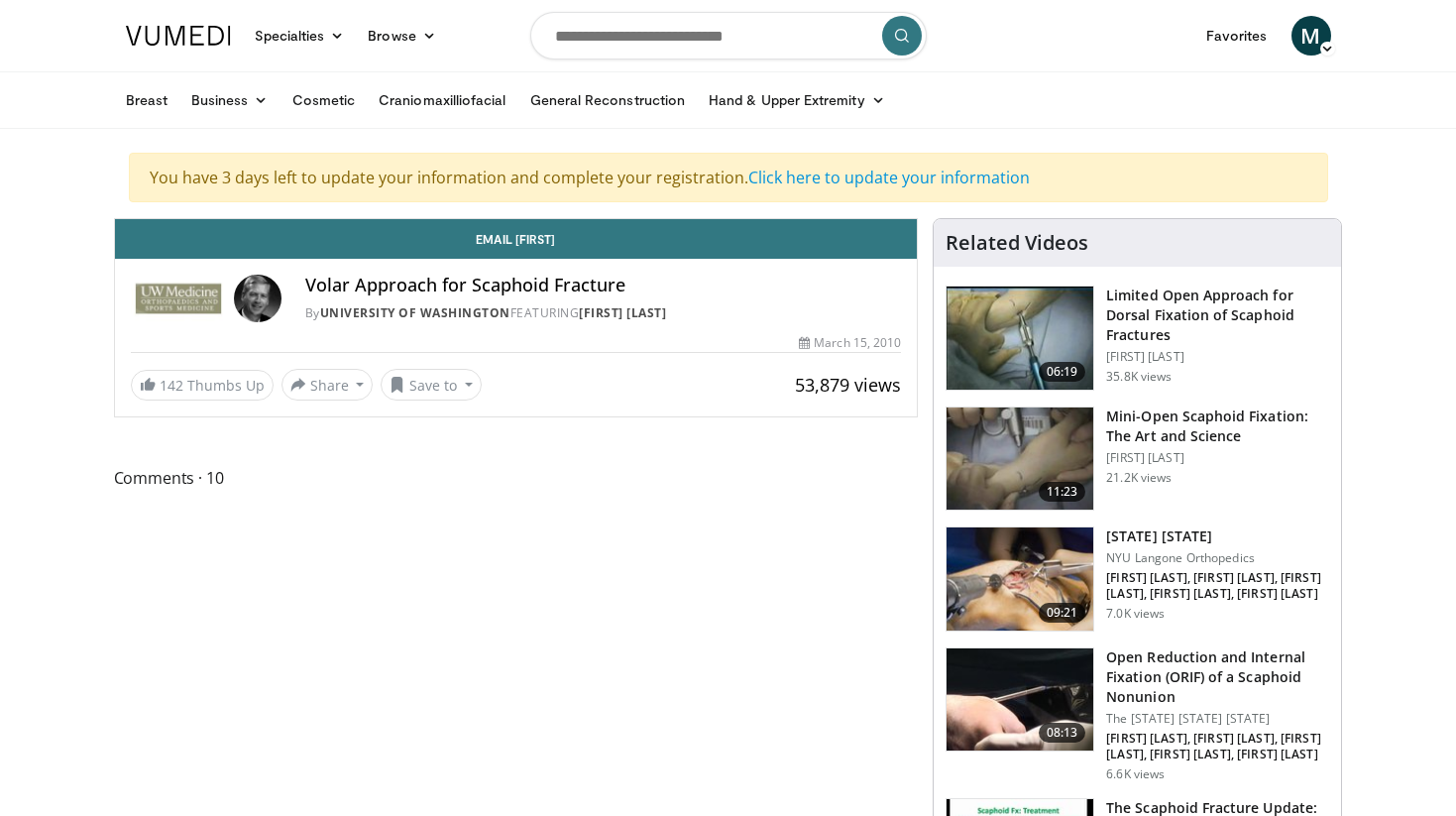 scroll, scrollTop: 0, scrollLeft: 0, axis: both 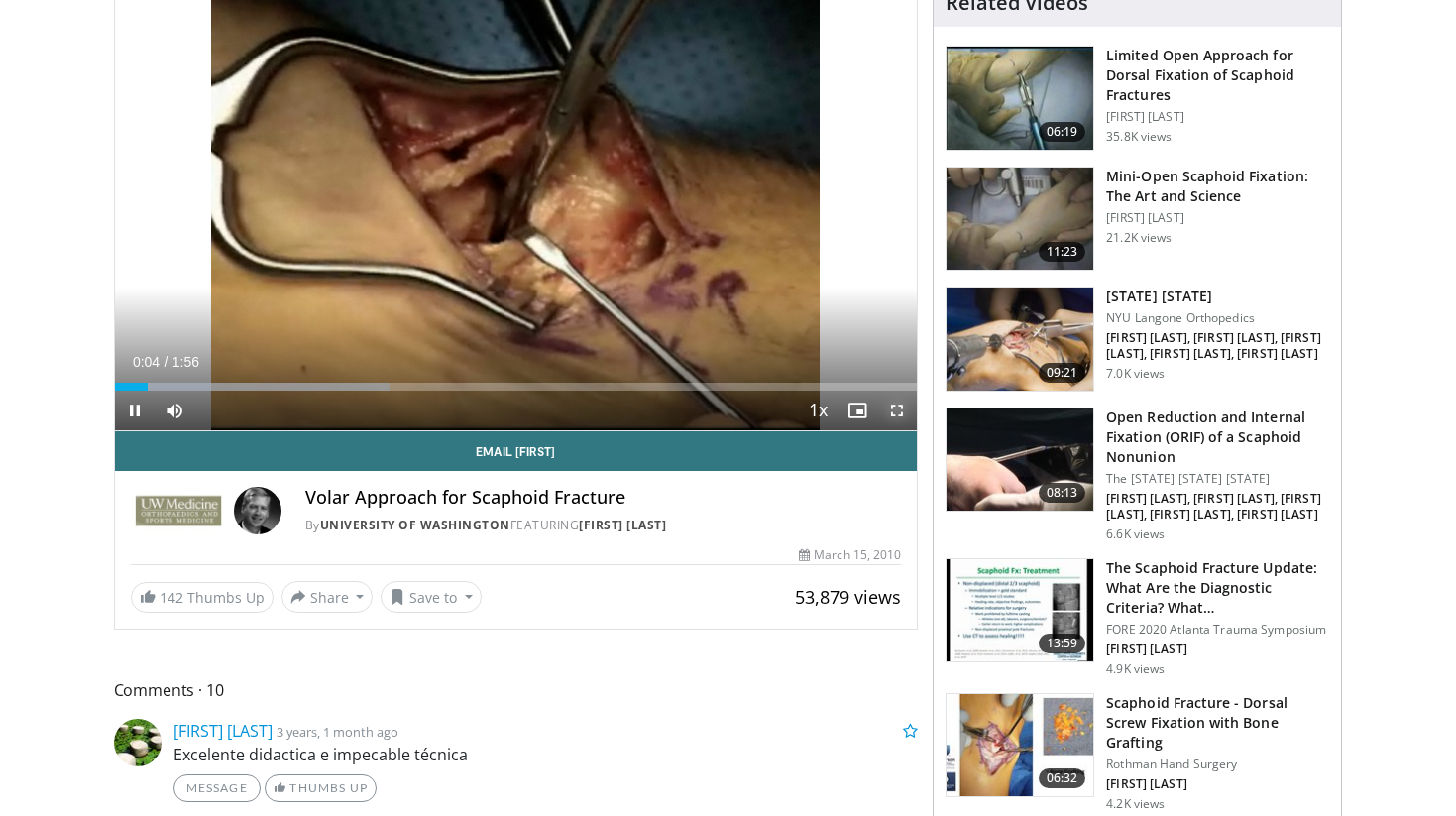 click at bounding box center (897, 410) 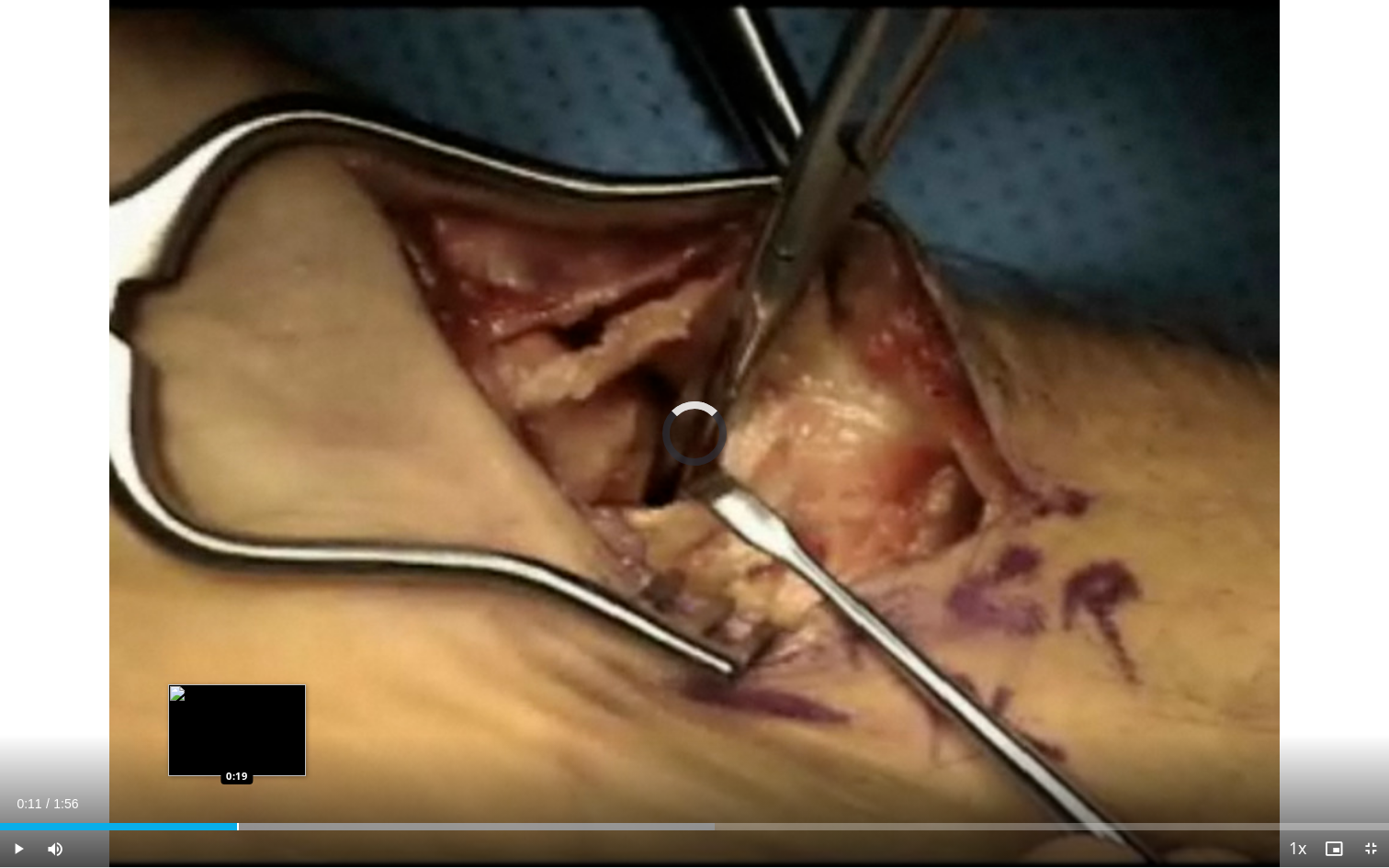 click on "Loaded :  51.45% 0:11 0:19" at bounding box center (694, 821) 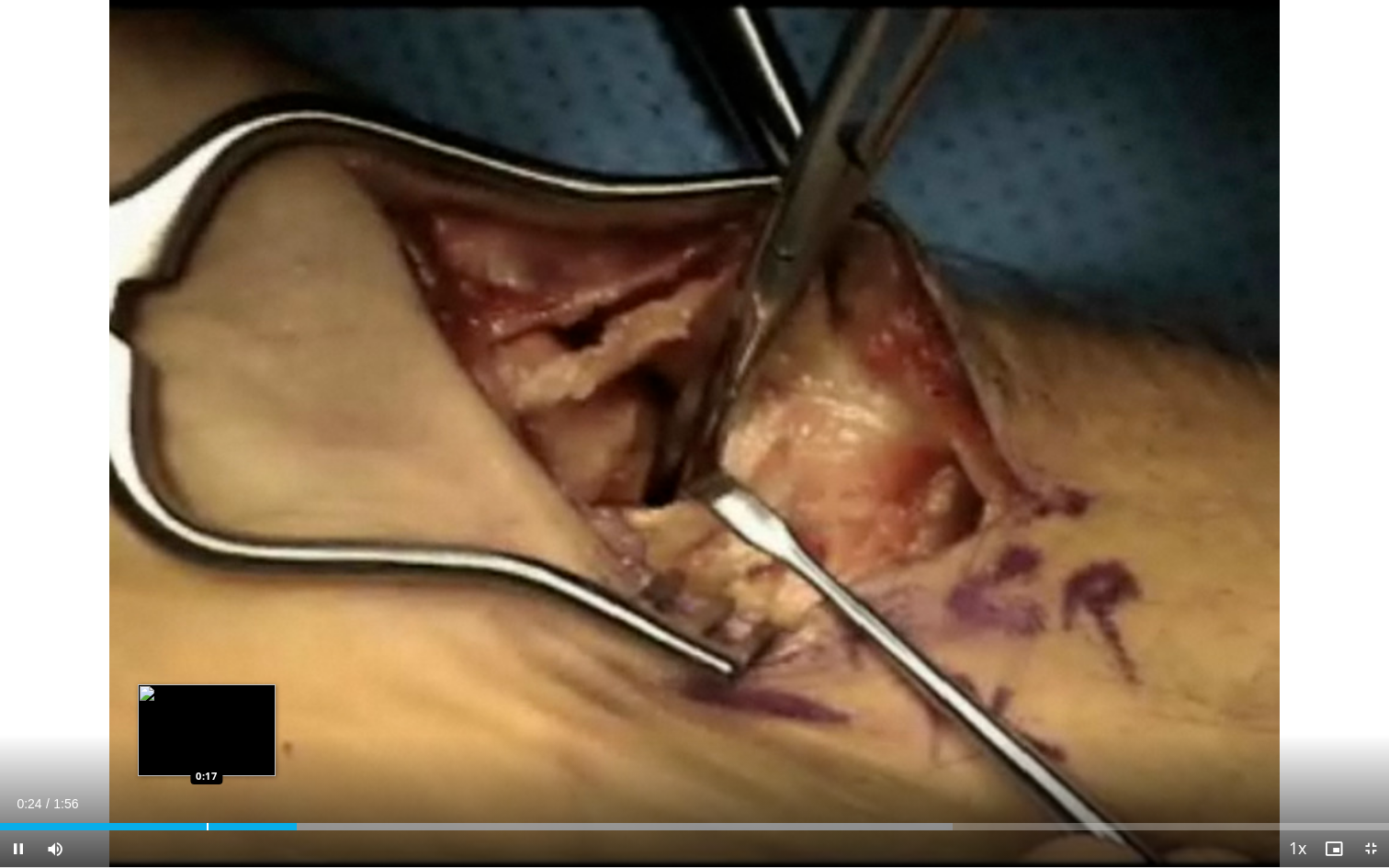 click on "Loaded :  68.61% 0:24 0:17" at bounding box center [694, 821] 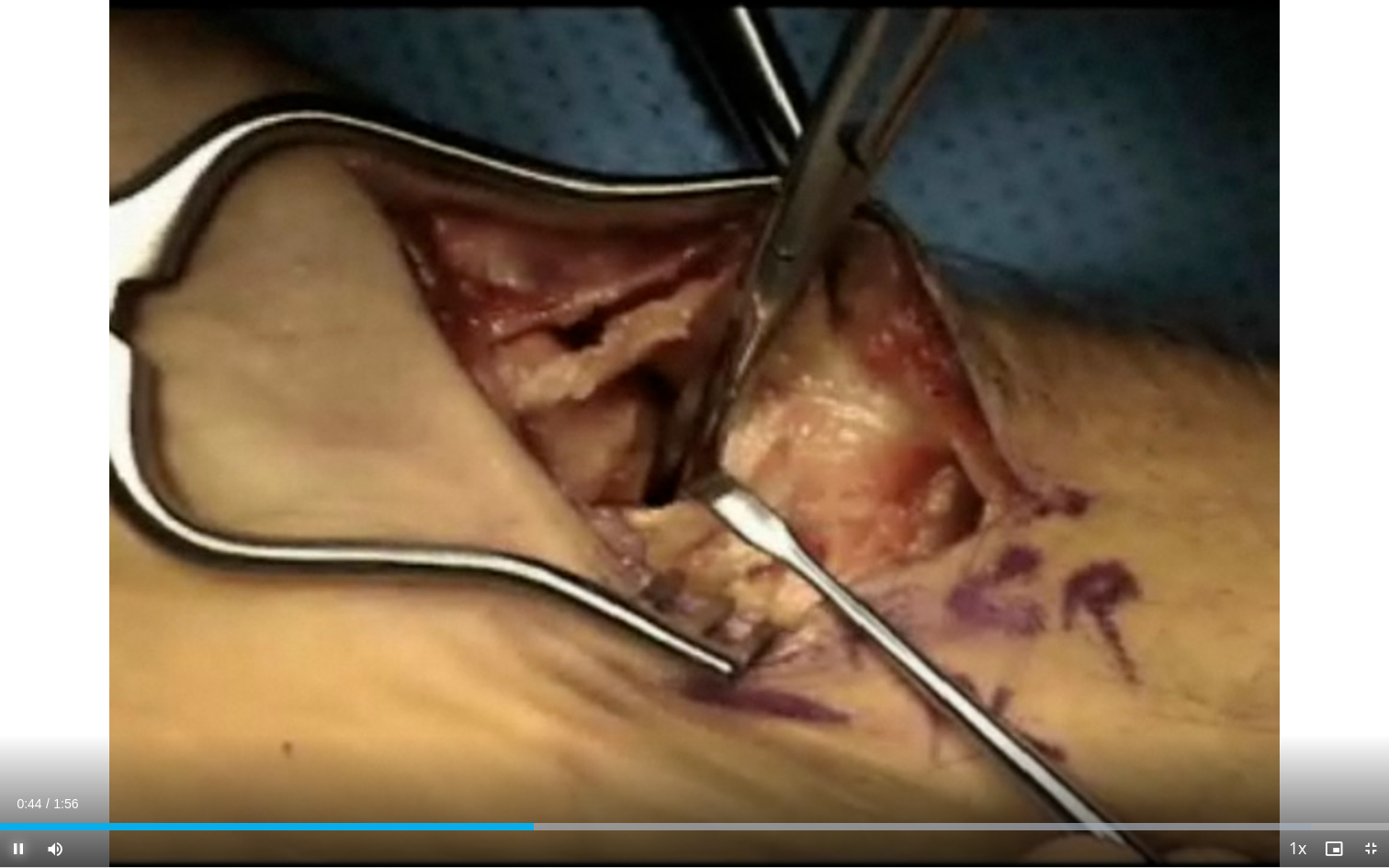 click at bounding box center (18, 849) 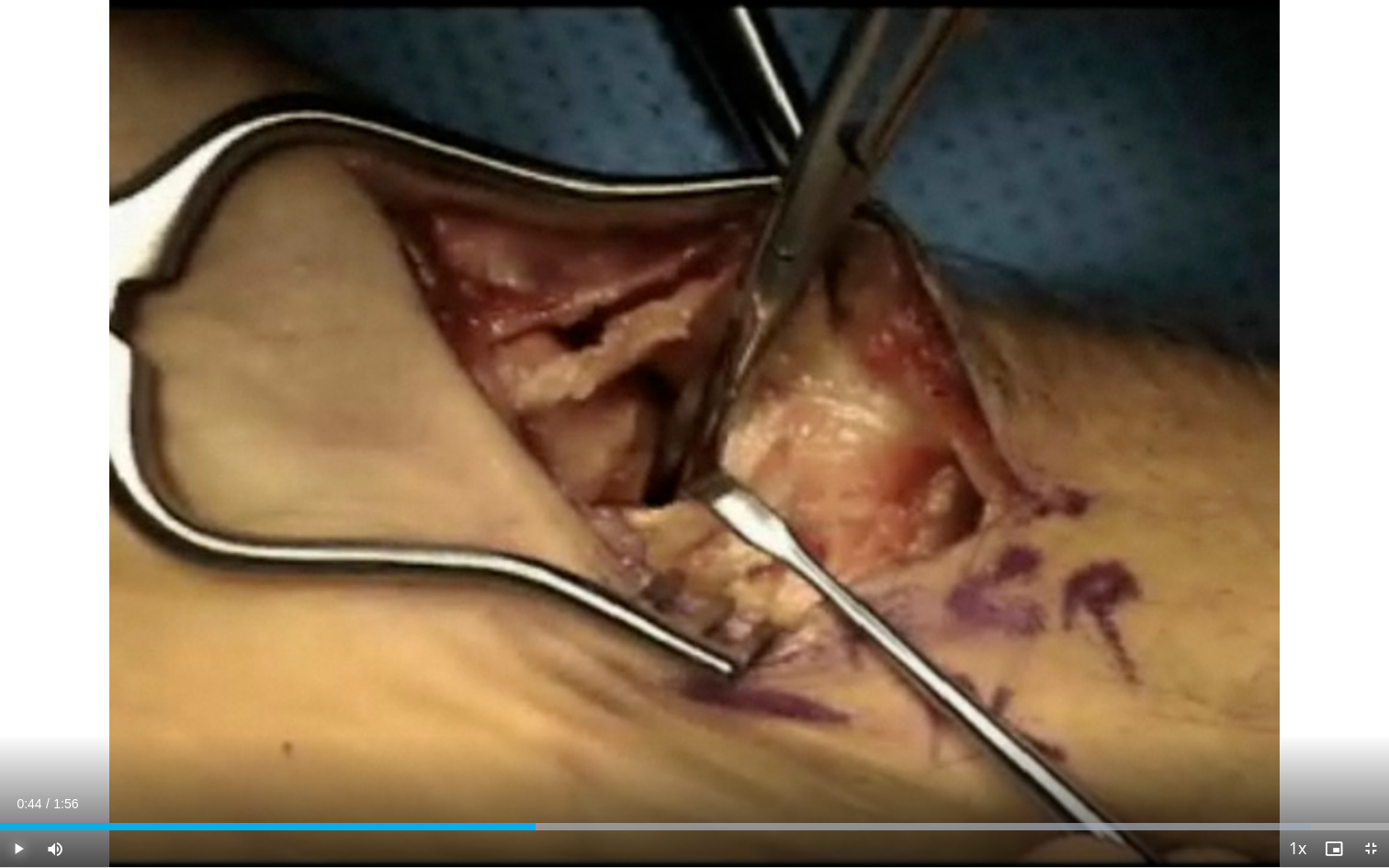 type 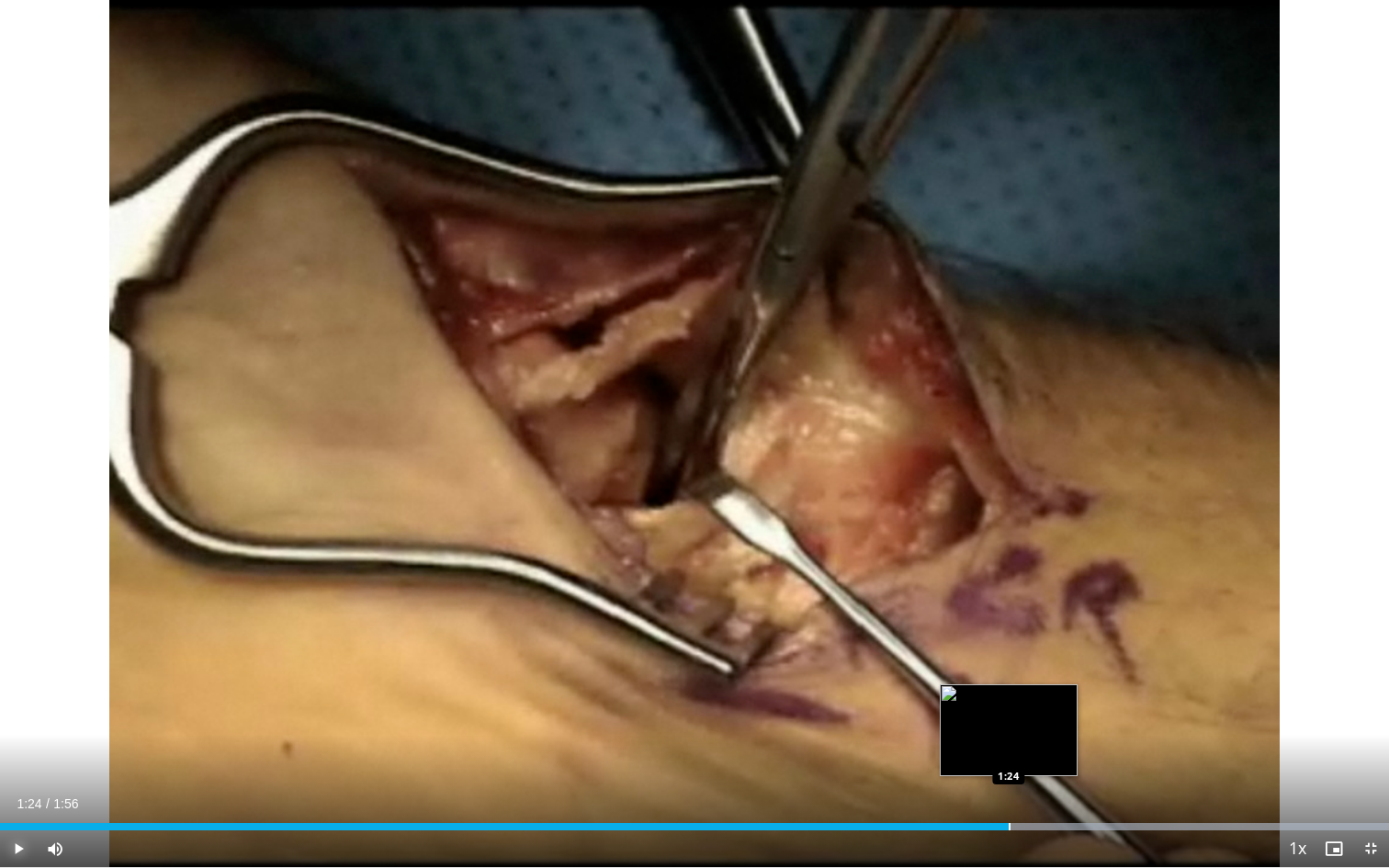 click at bounding box center (1010, 827) 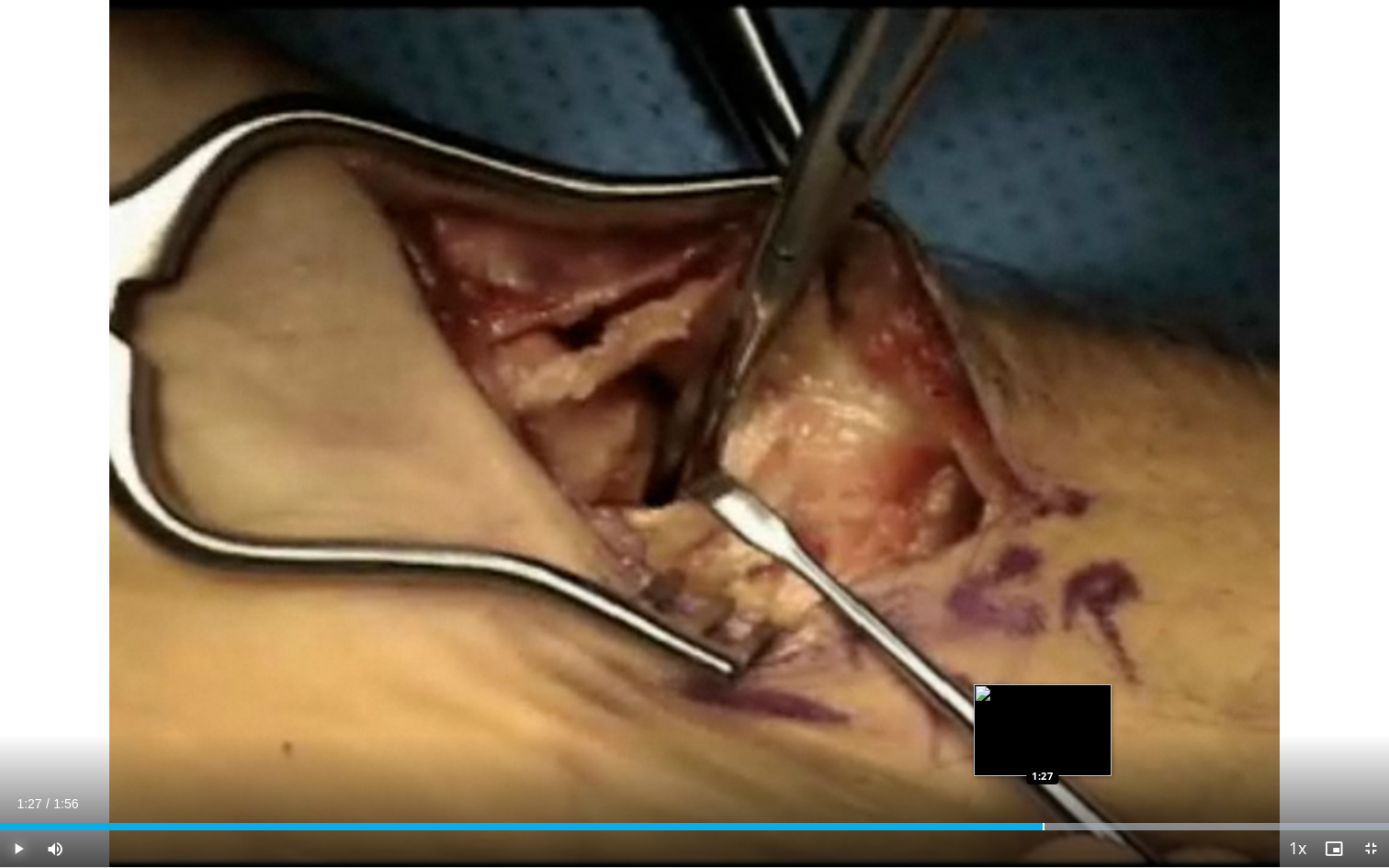 click at bounding box center [1044, 827] 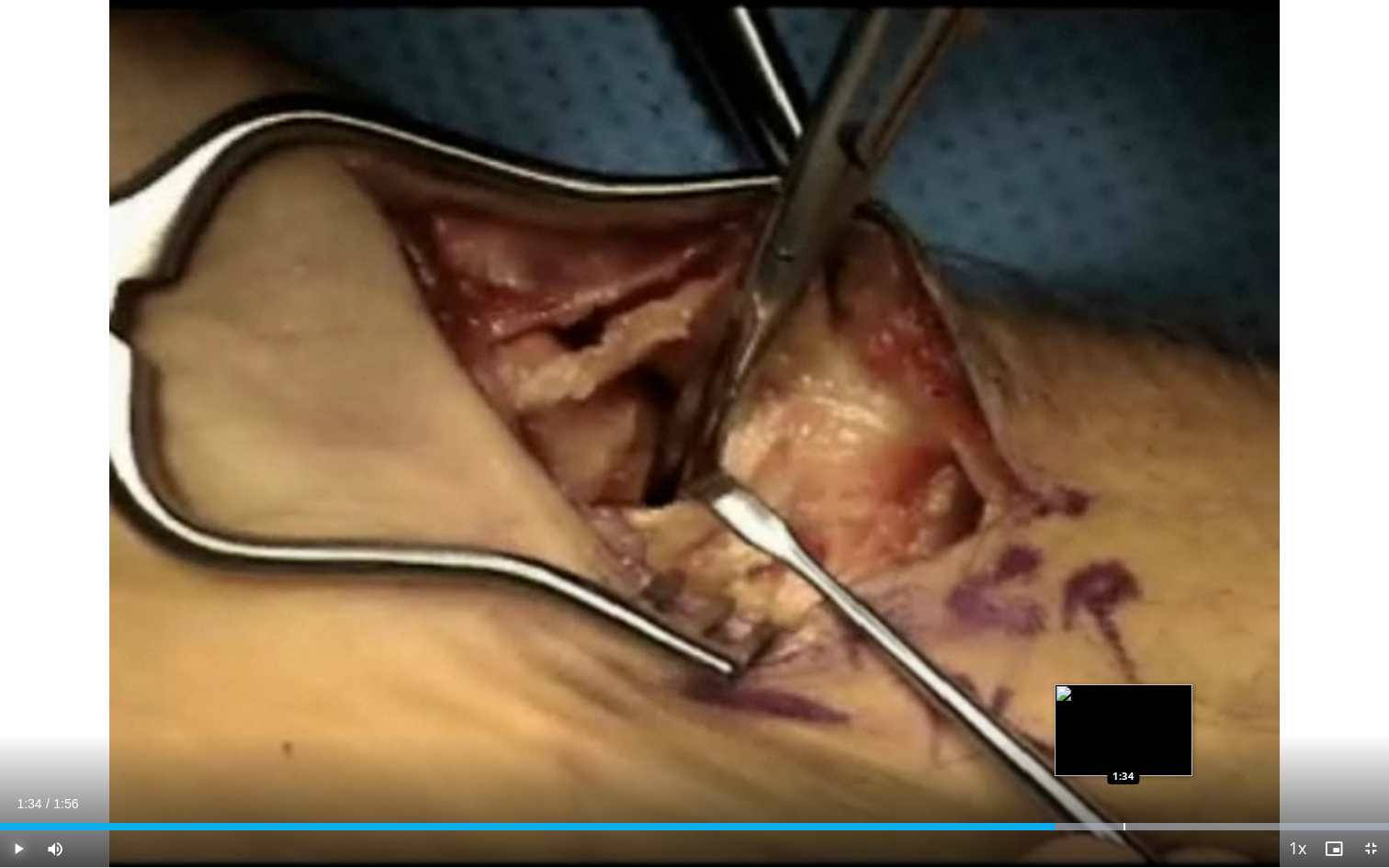 click on "Loaded :  100.00% 1:28 1:34" at bounding box center (694, 821) 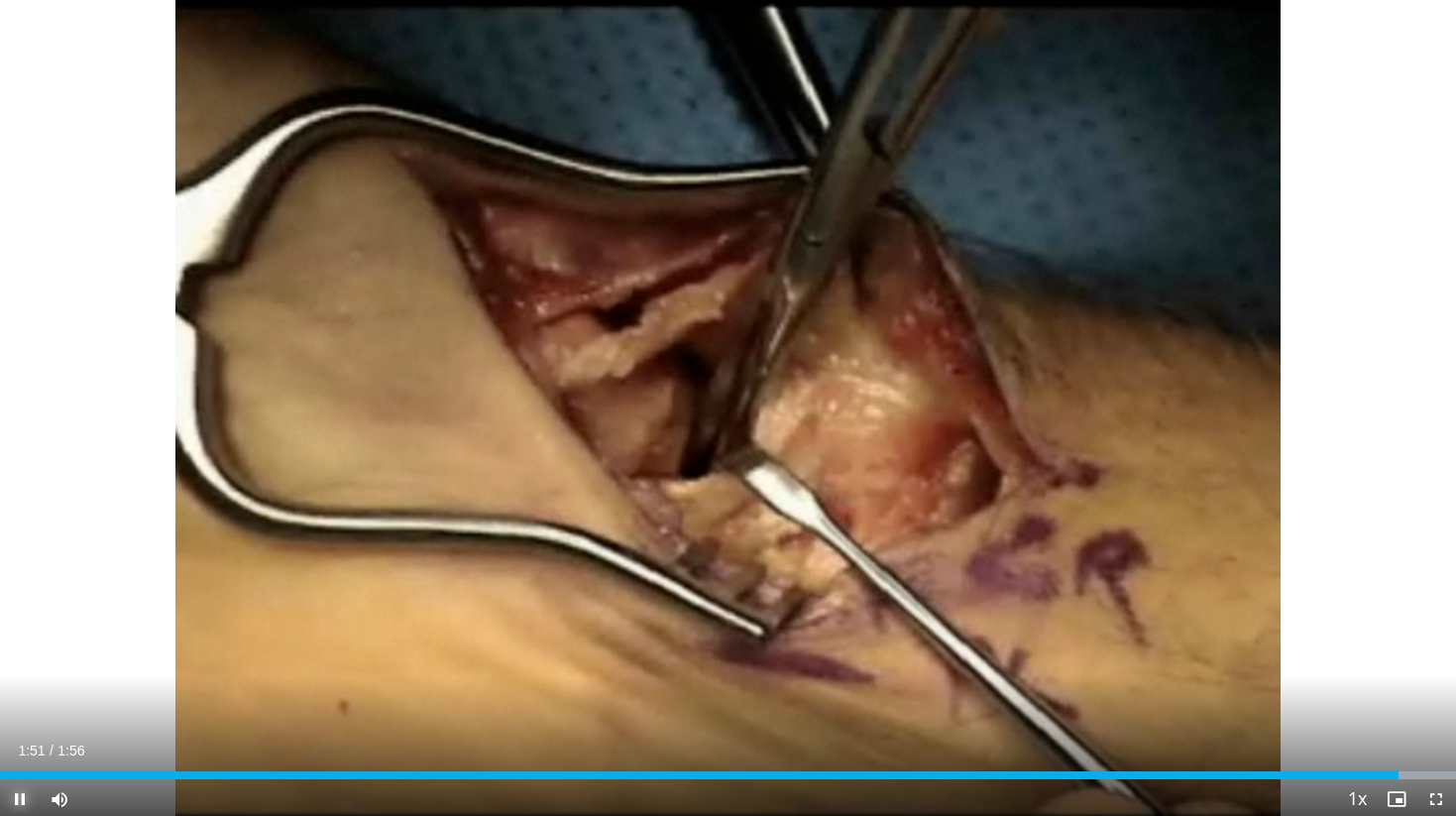 scroll, scrollTop: 184, scrollLeft: 0, axis: vertical 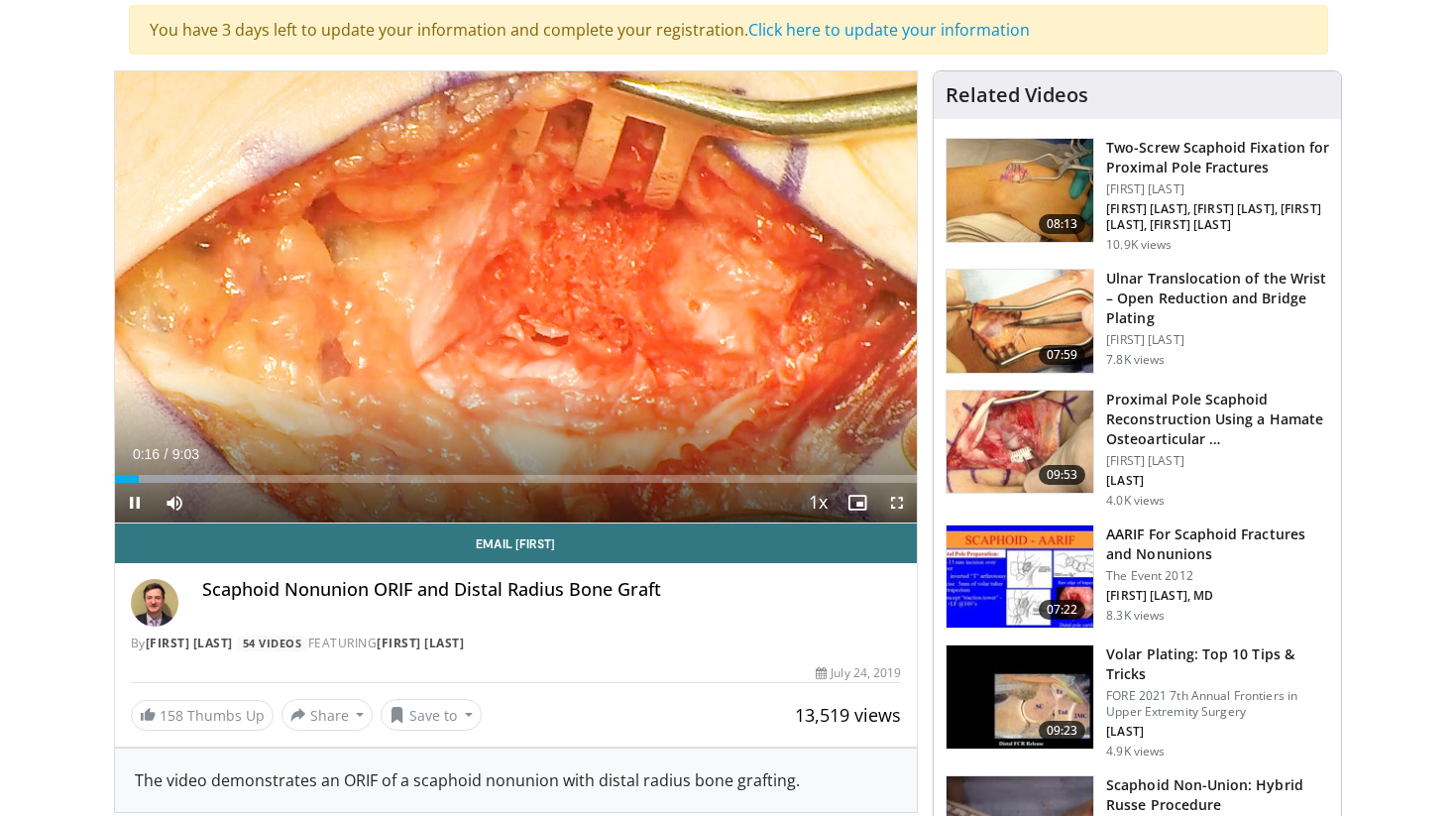 click at bounding box center (897, 503) 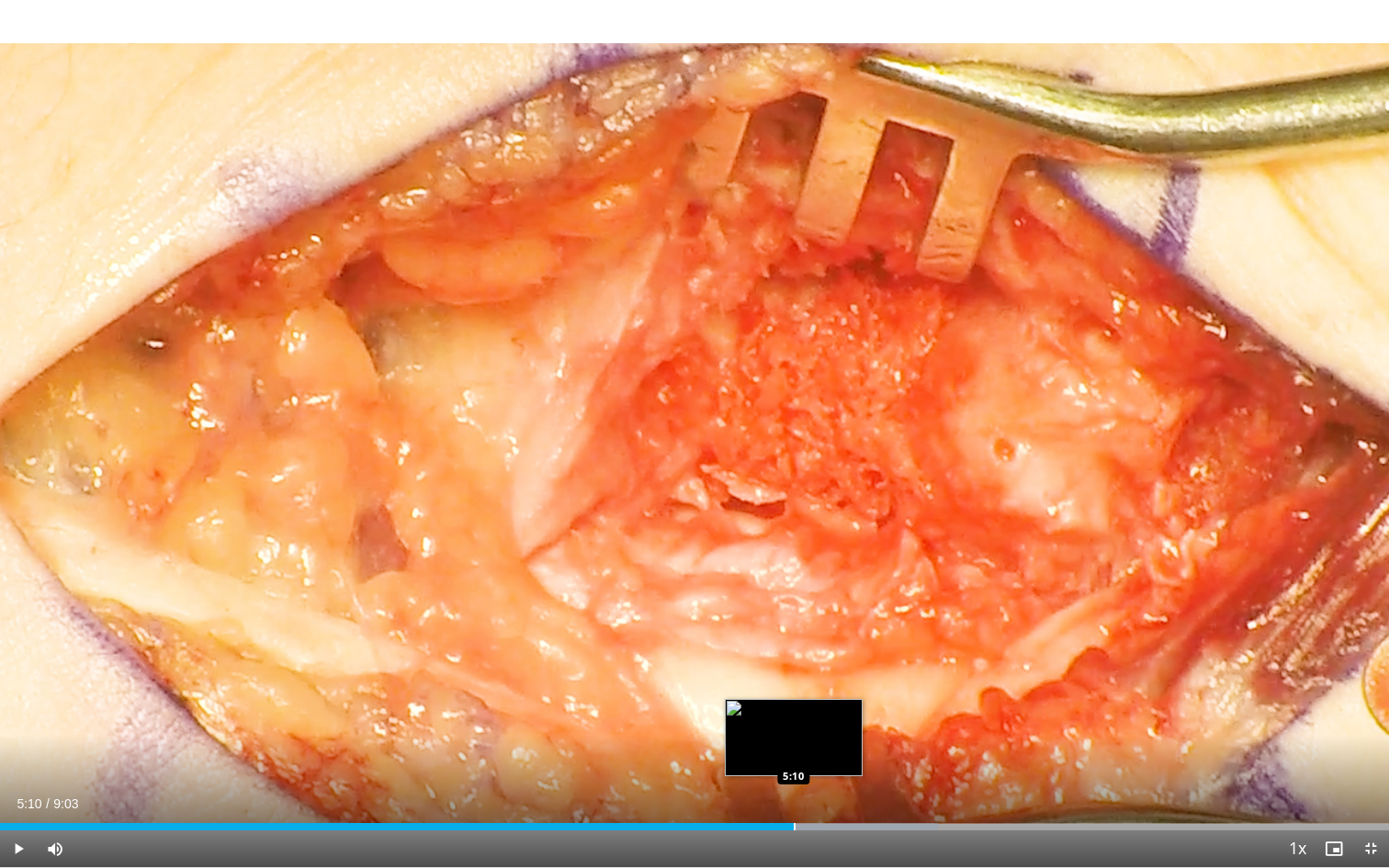 click at bounding box center (795, 827) 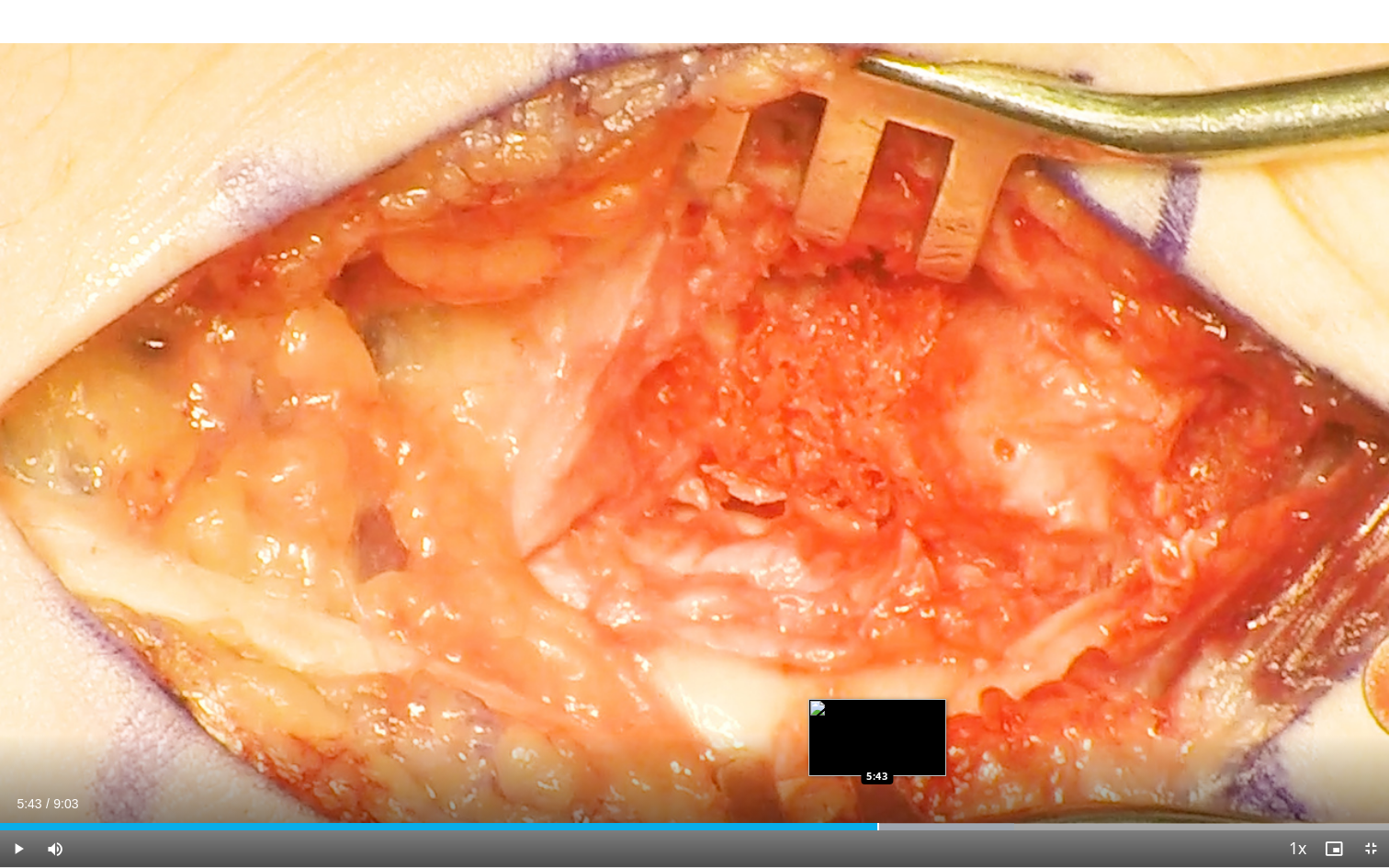 click on "Loaded :  73.02% 5:43 5:43" at bounding box center [694, 821] 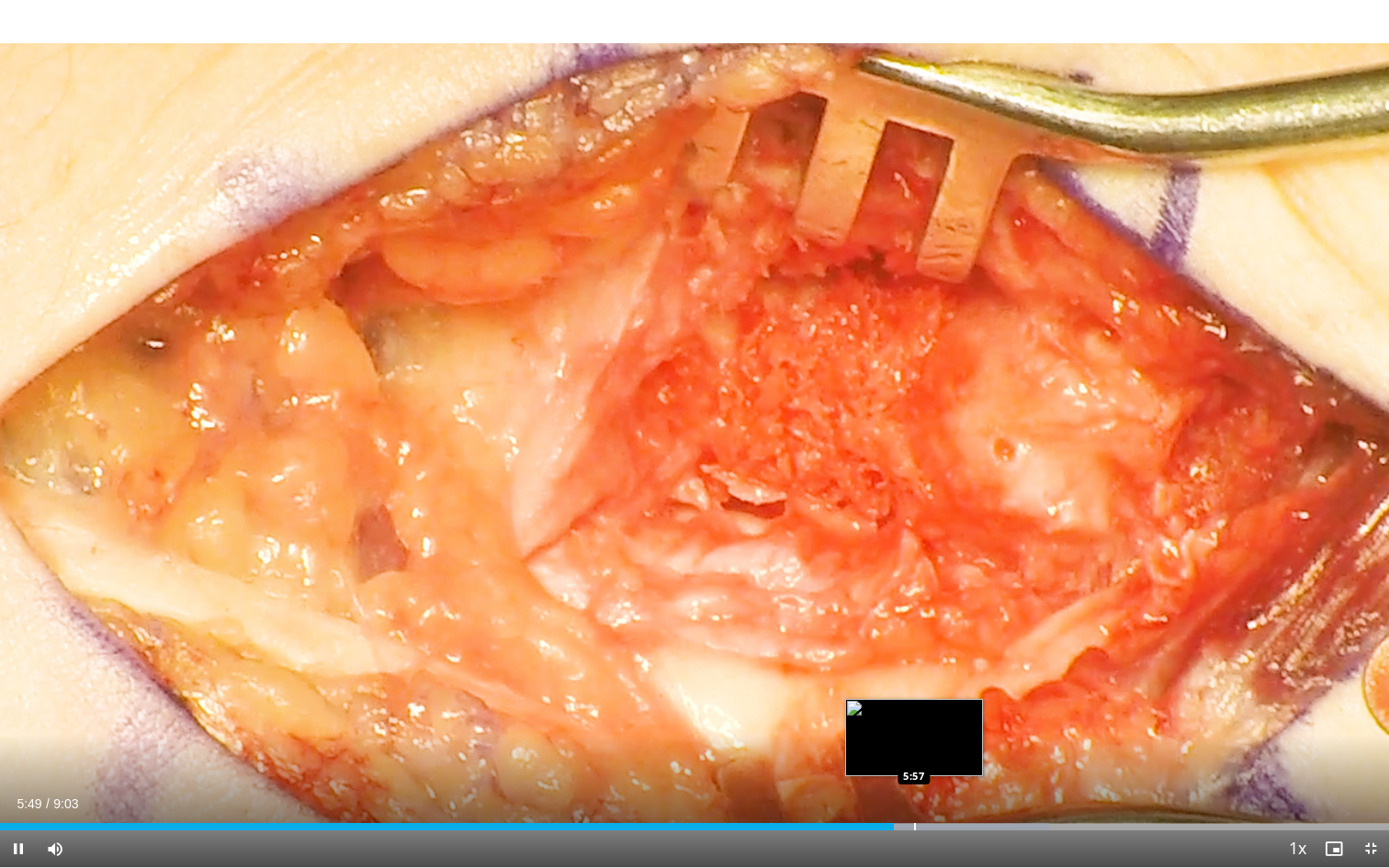 click at bounding box center (915, 827) 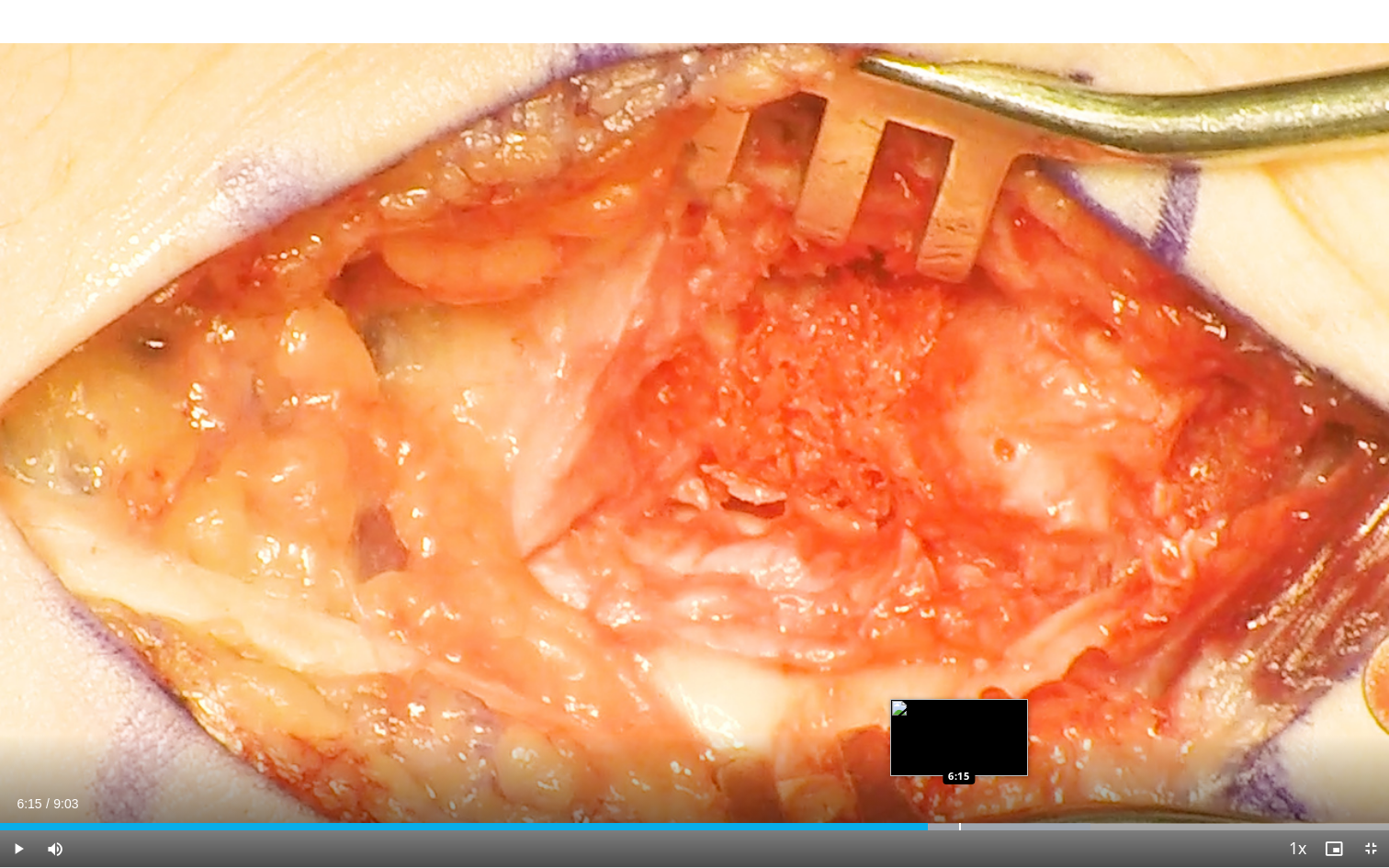 click on "Loaded :  78.49% 6:02 6:15" at bounding box center (694, 821) 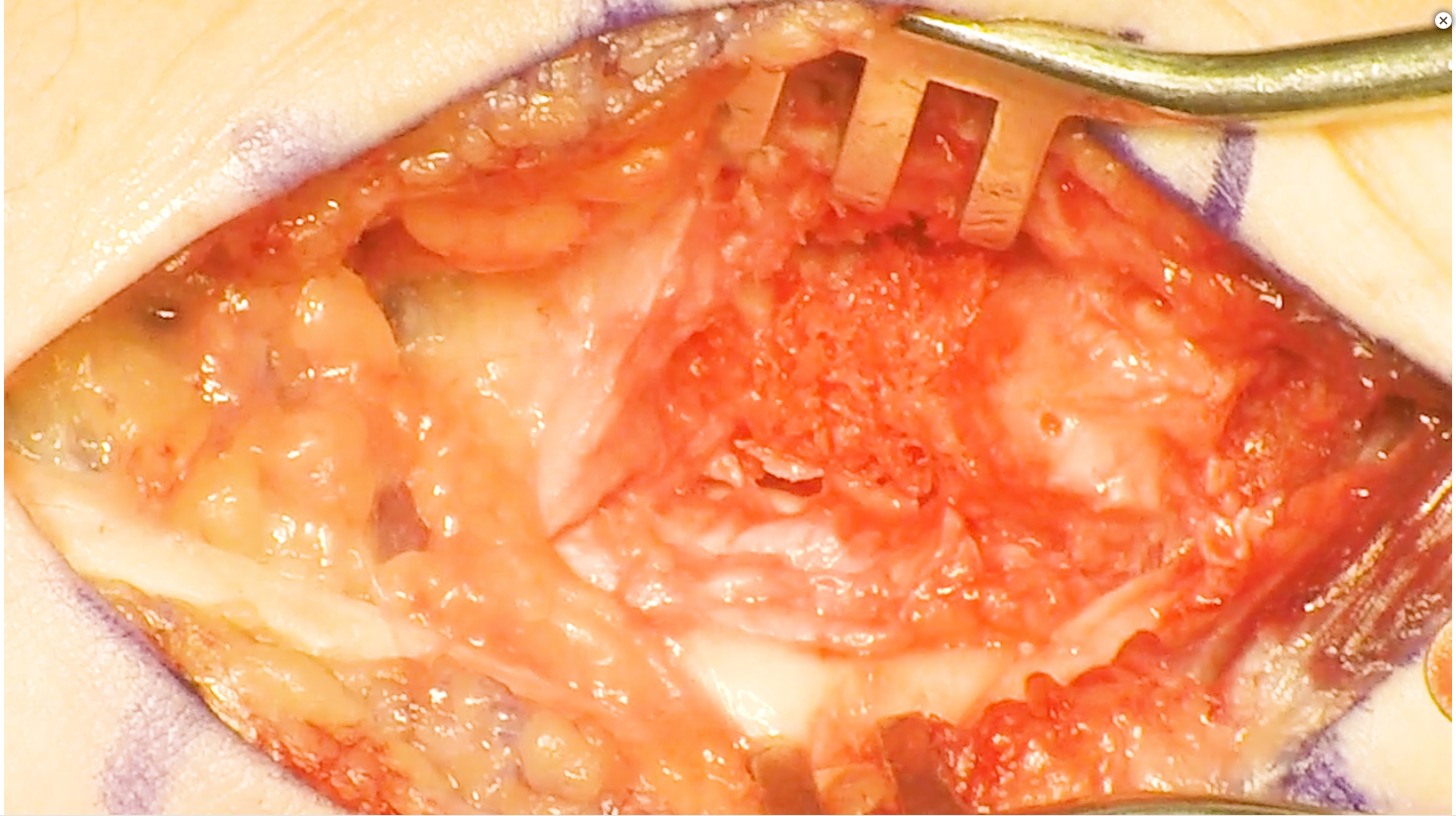 scroll, scrollTop: 606, scrollLeft: 0, axis: vertical 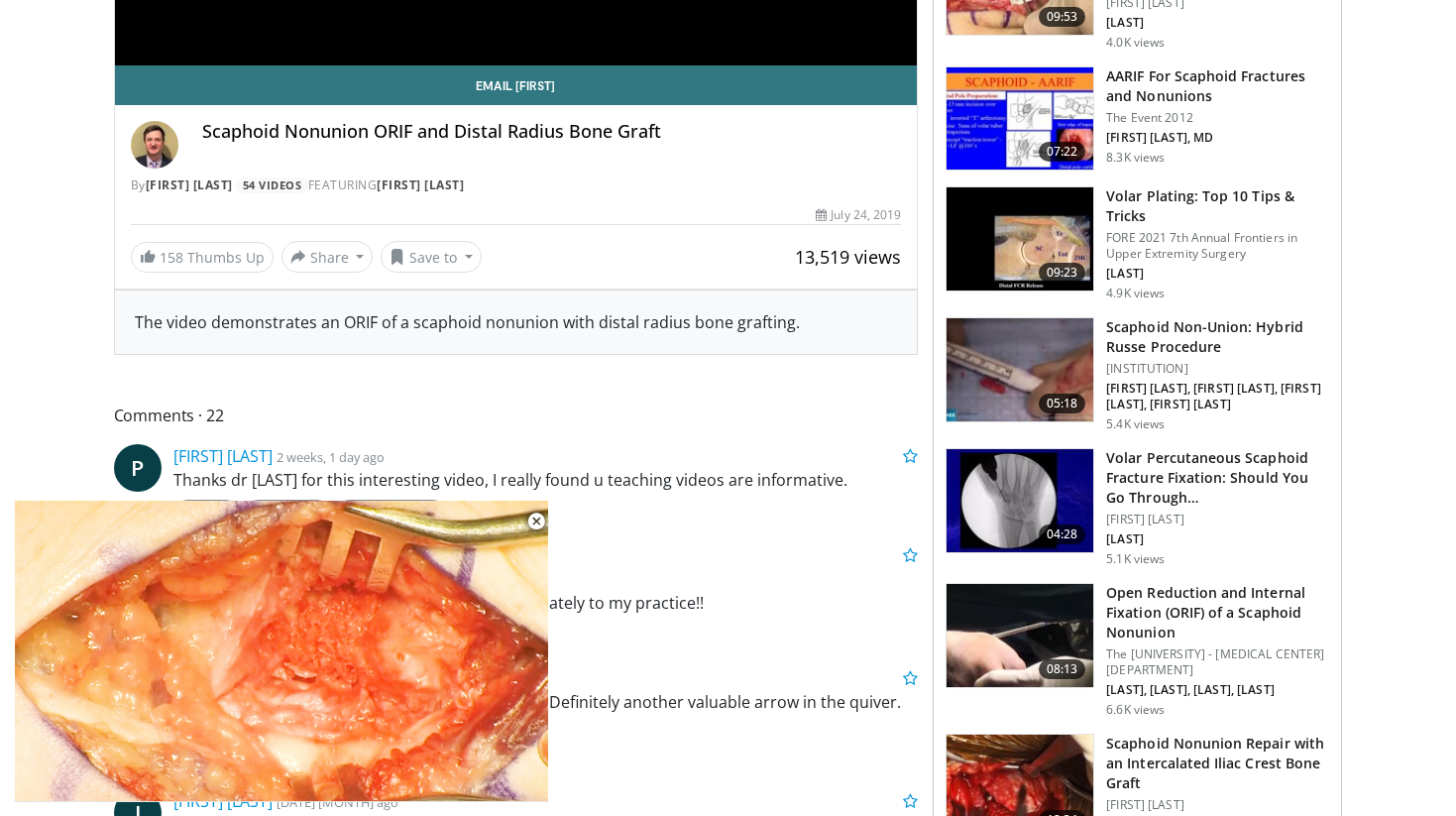click at bounding box center [1020, 501] 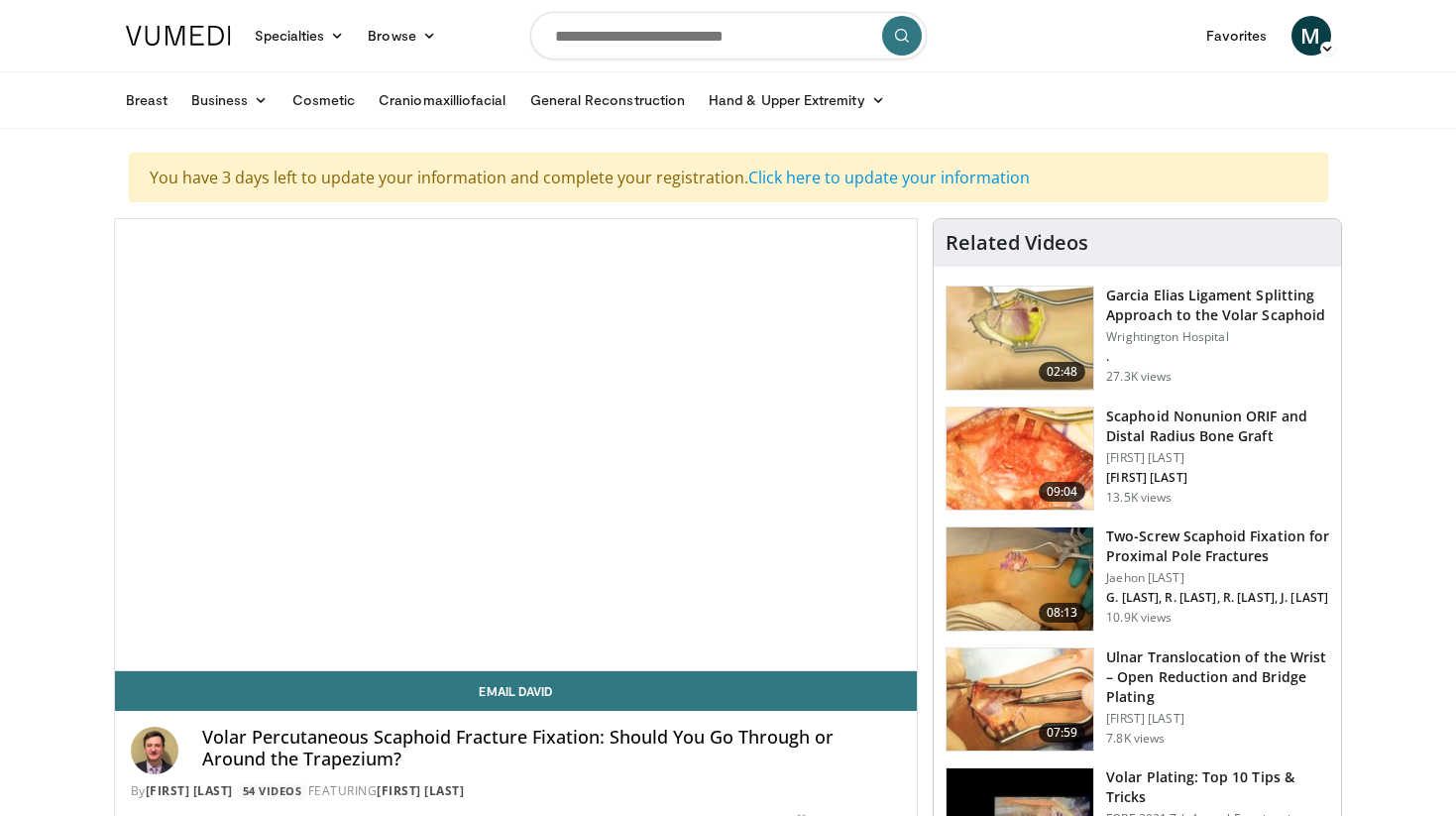 scroll, scrollTop: 0, scrollLeft: 0, axis: both 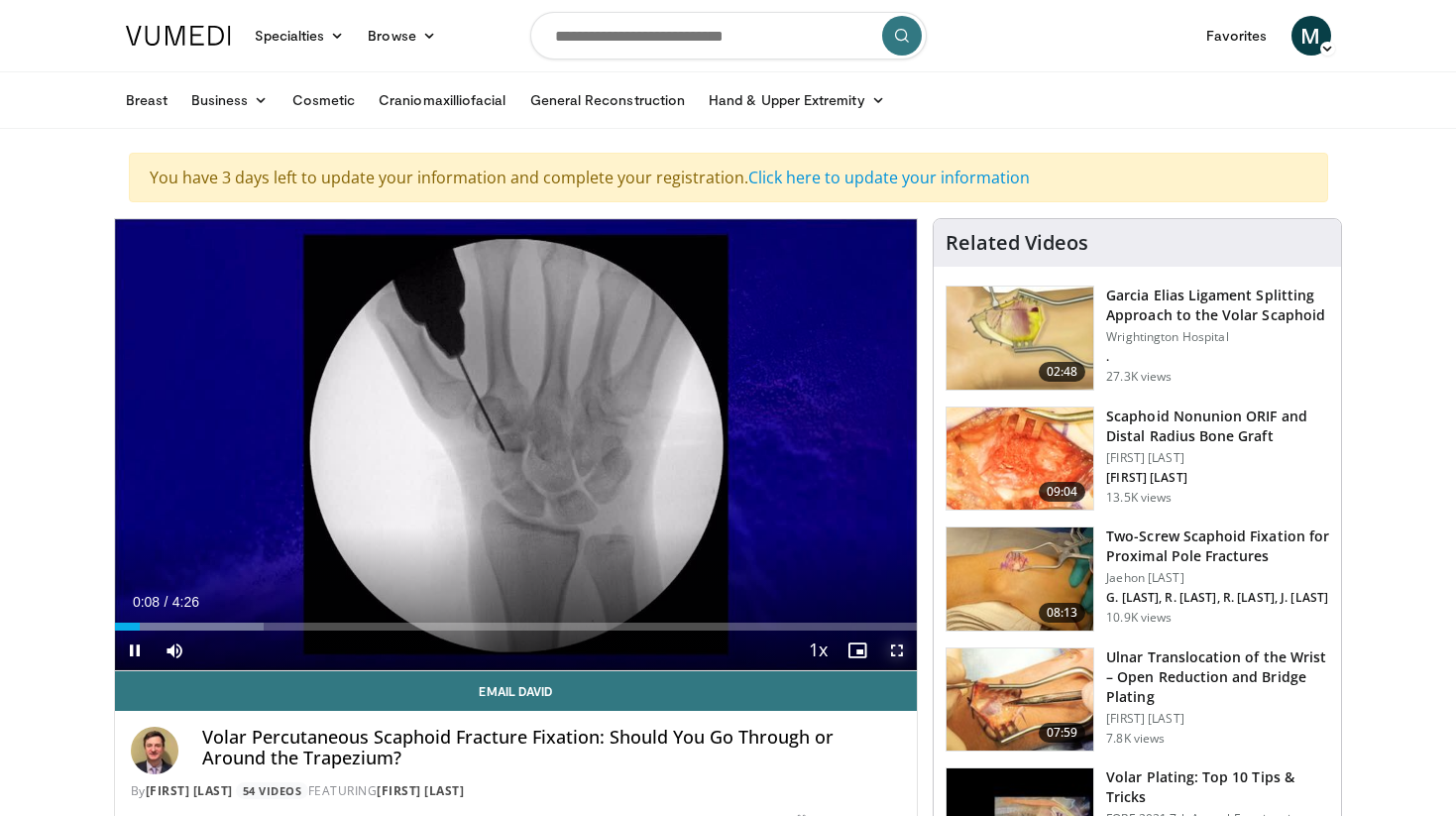 click at bounding box center (897, 650) 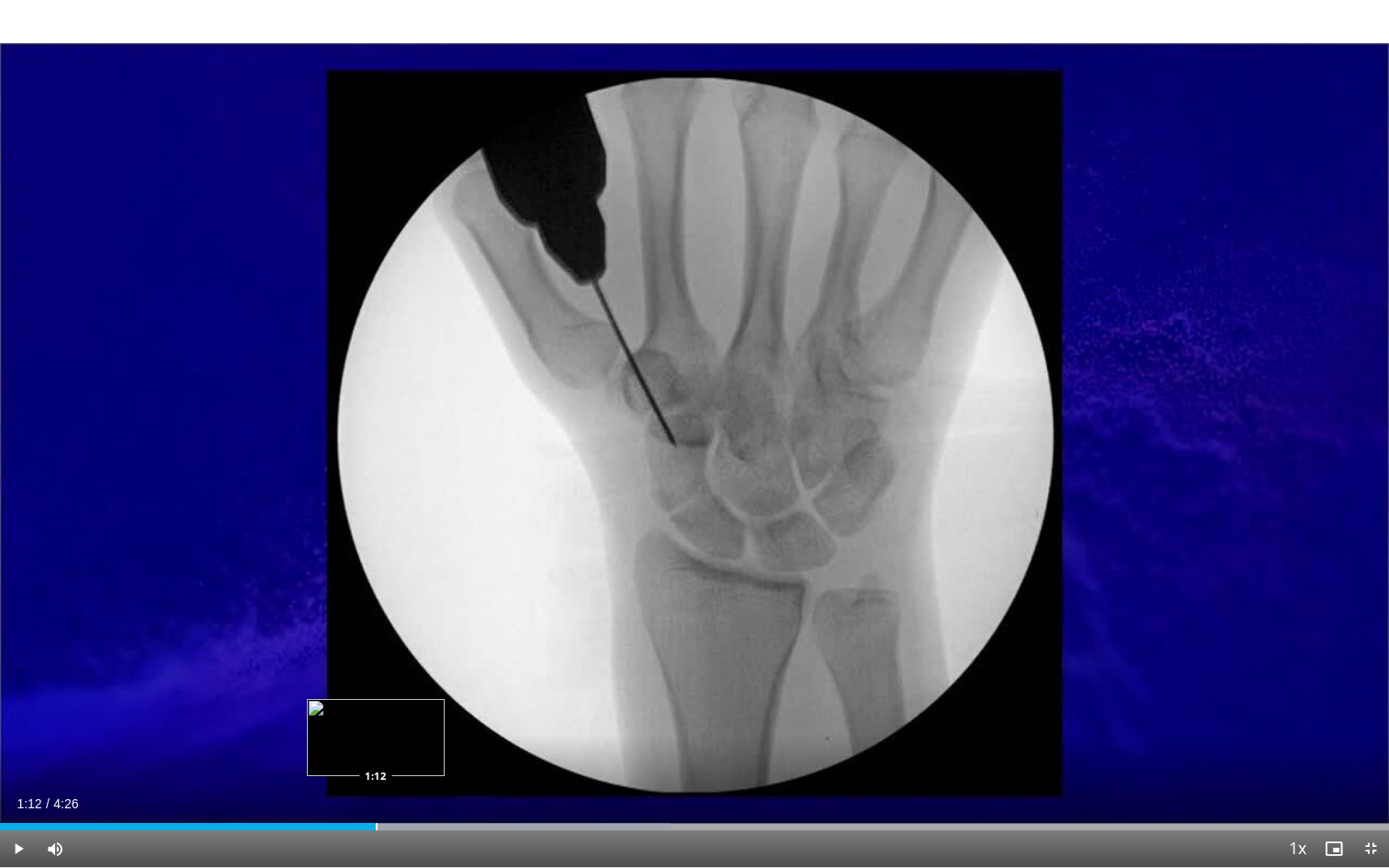 click at bounding box center [377, 827] 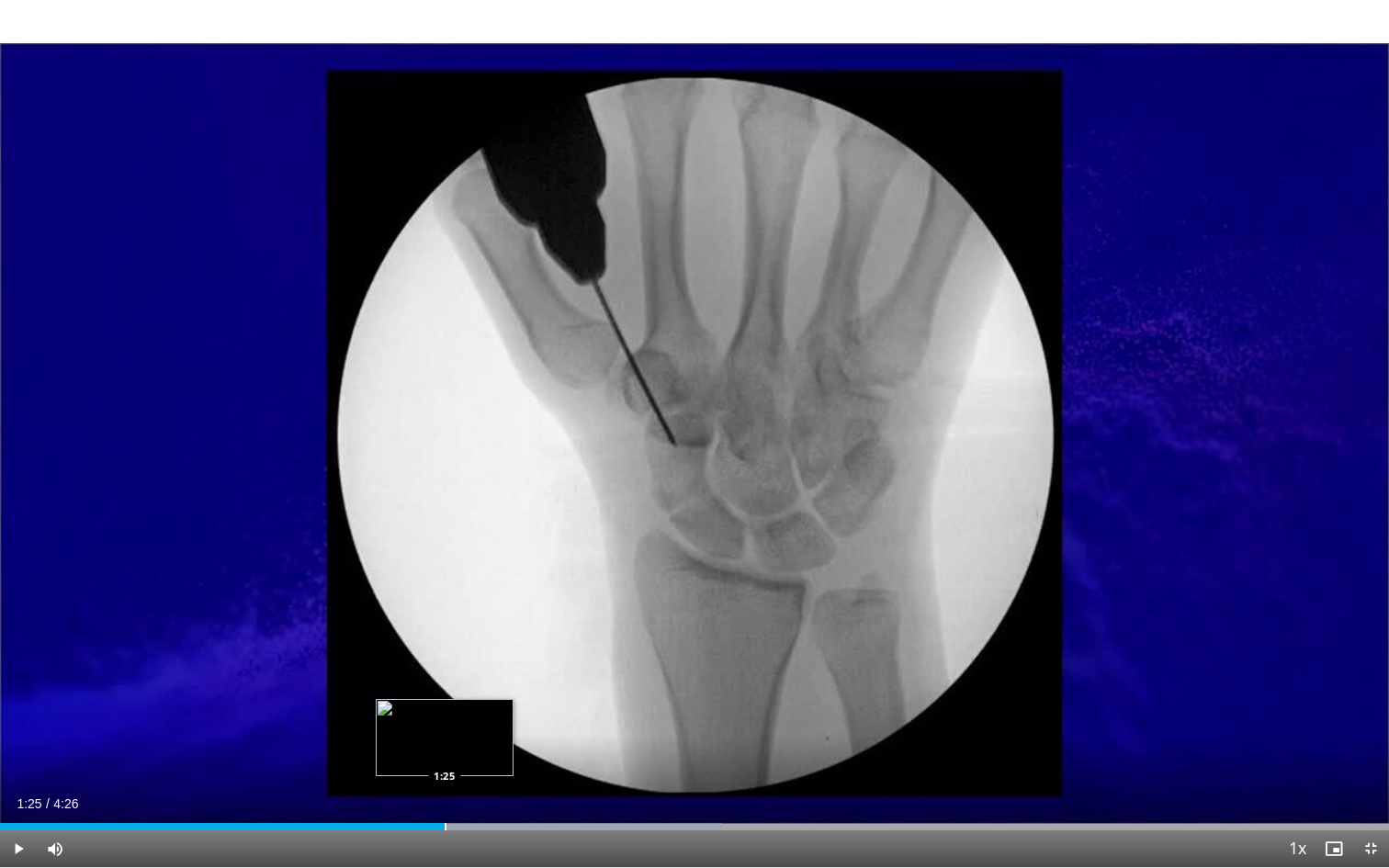 click at bounding box center [446, 827] 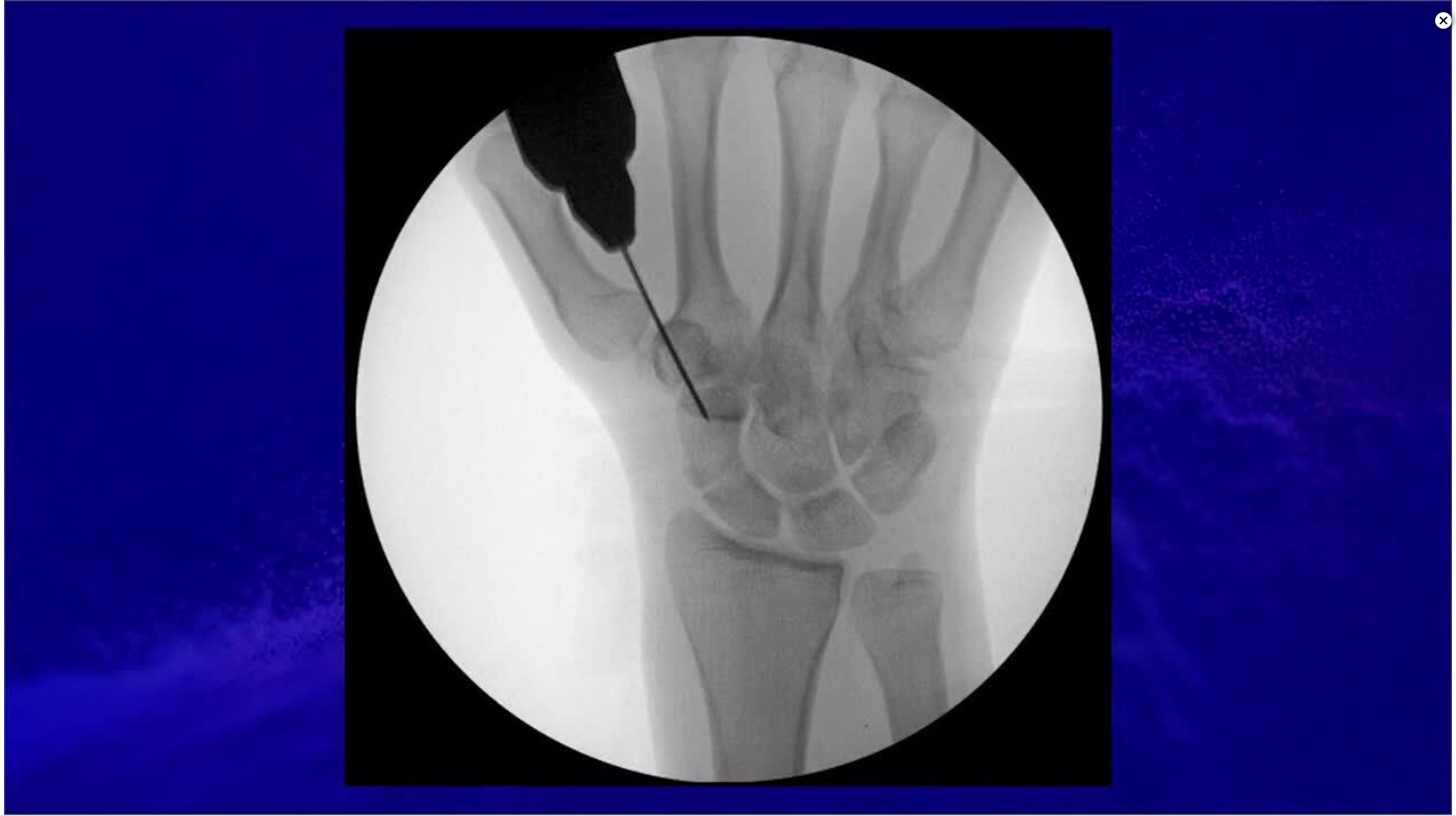 scroll, scrollTop: 250, scrollLeft: 0, axis: vertical 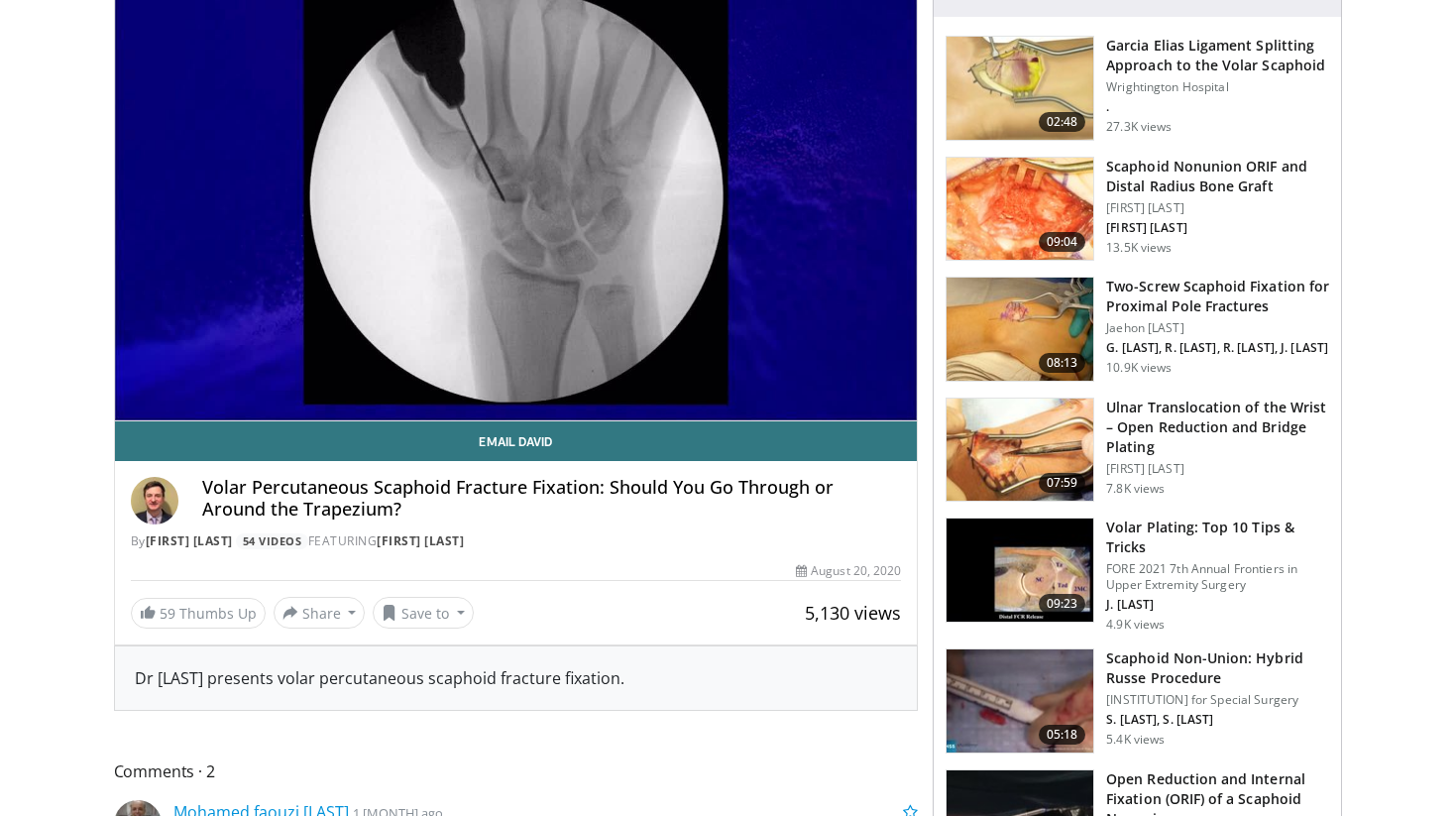 click at bounding box center (1020, 88) 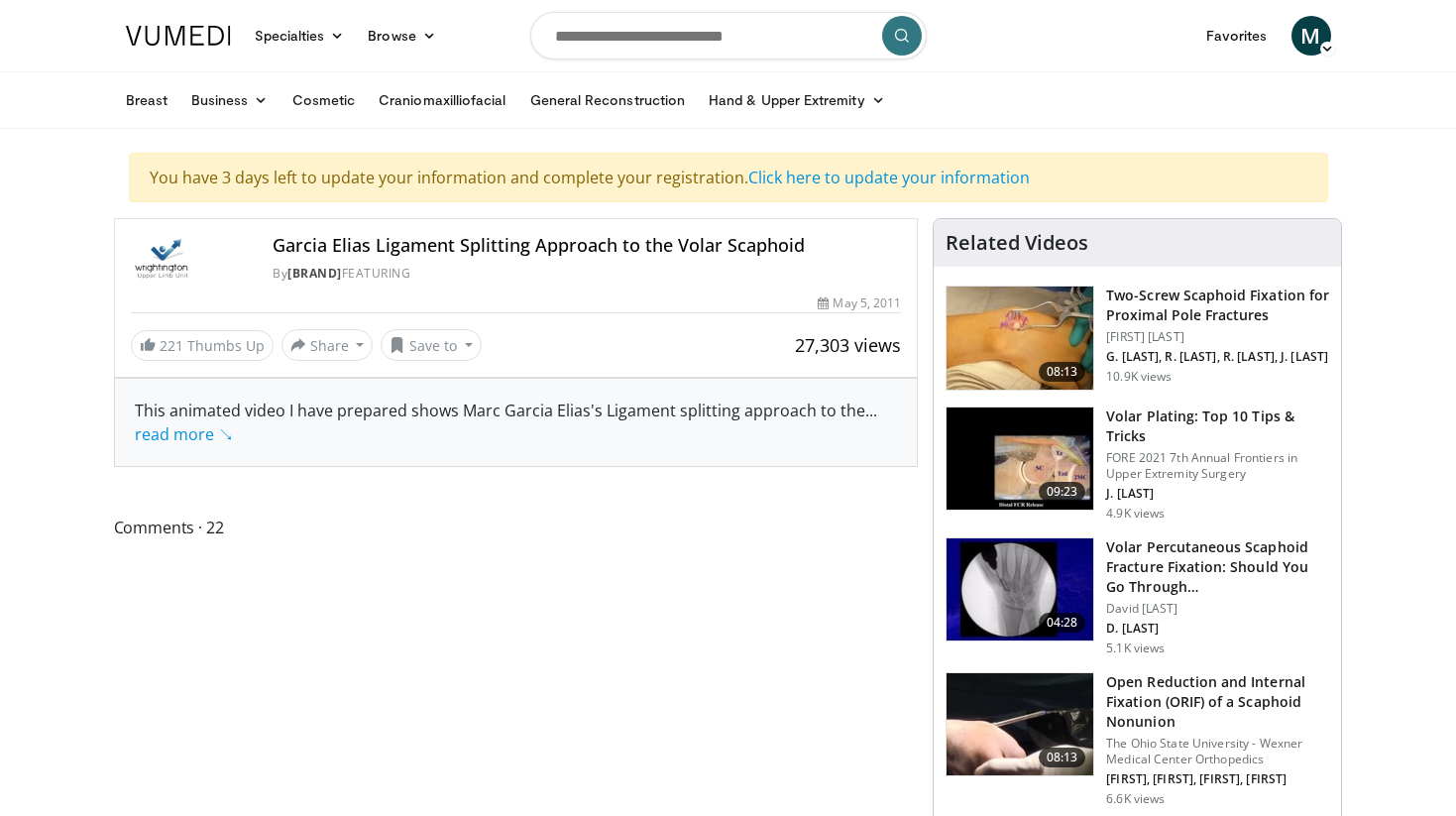 scroll, scrollTop: 0, scrollLeft: 0, axis: both 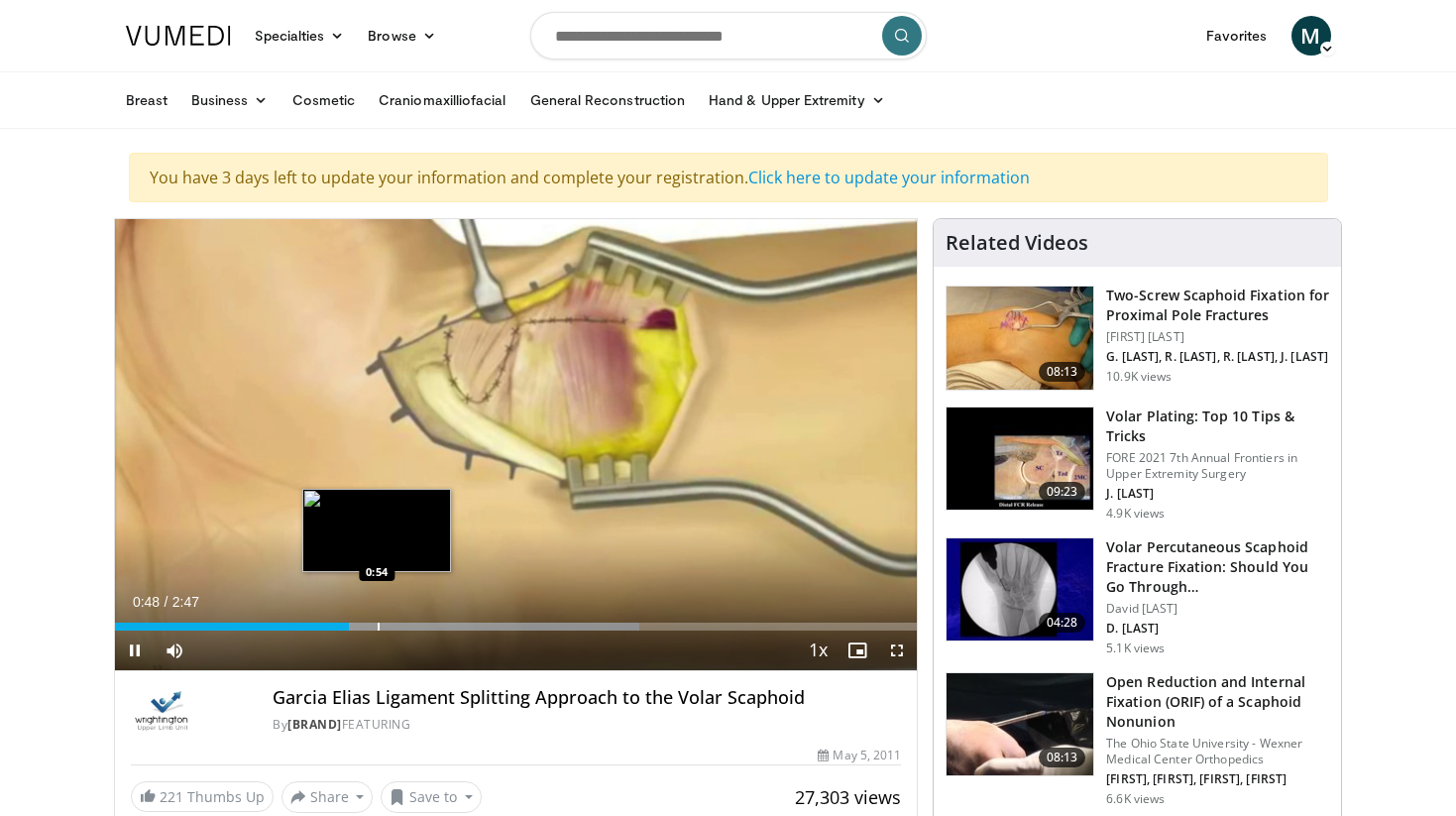click at bounding box center (379, 627) 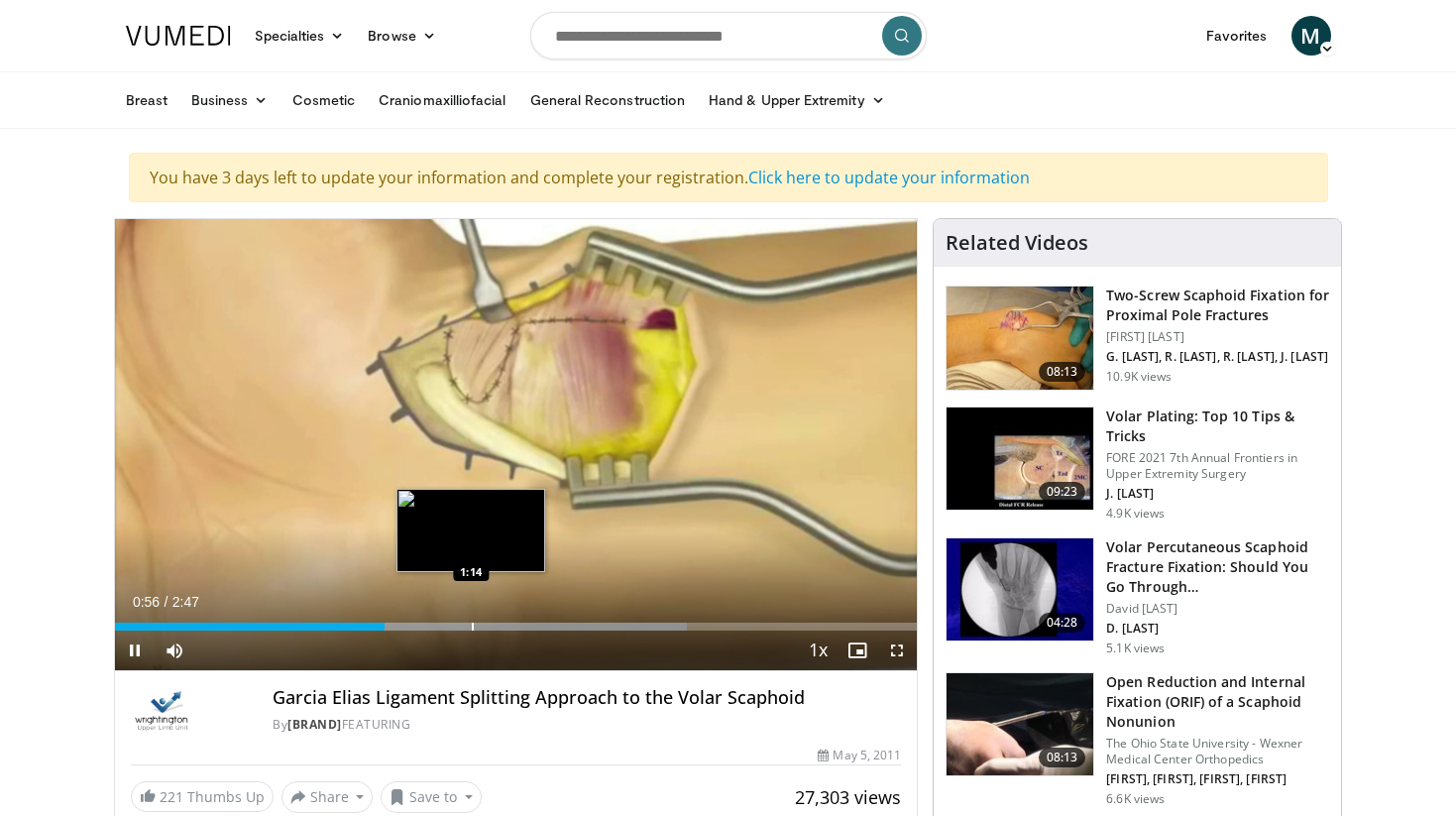 click on "Loaded :  71.36% 0:56 1:14" at bounding box center [516, 621] 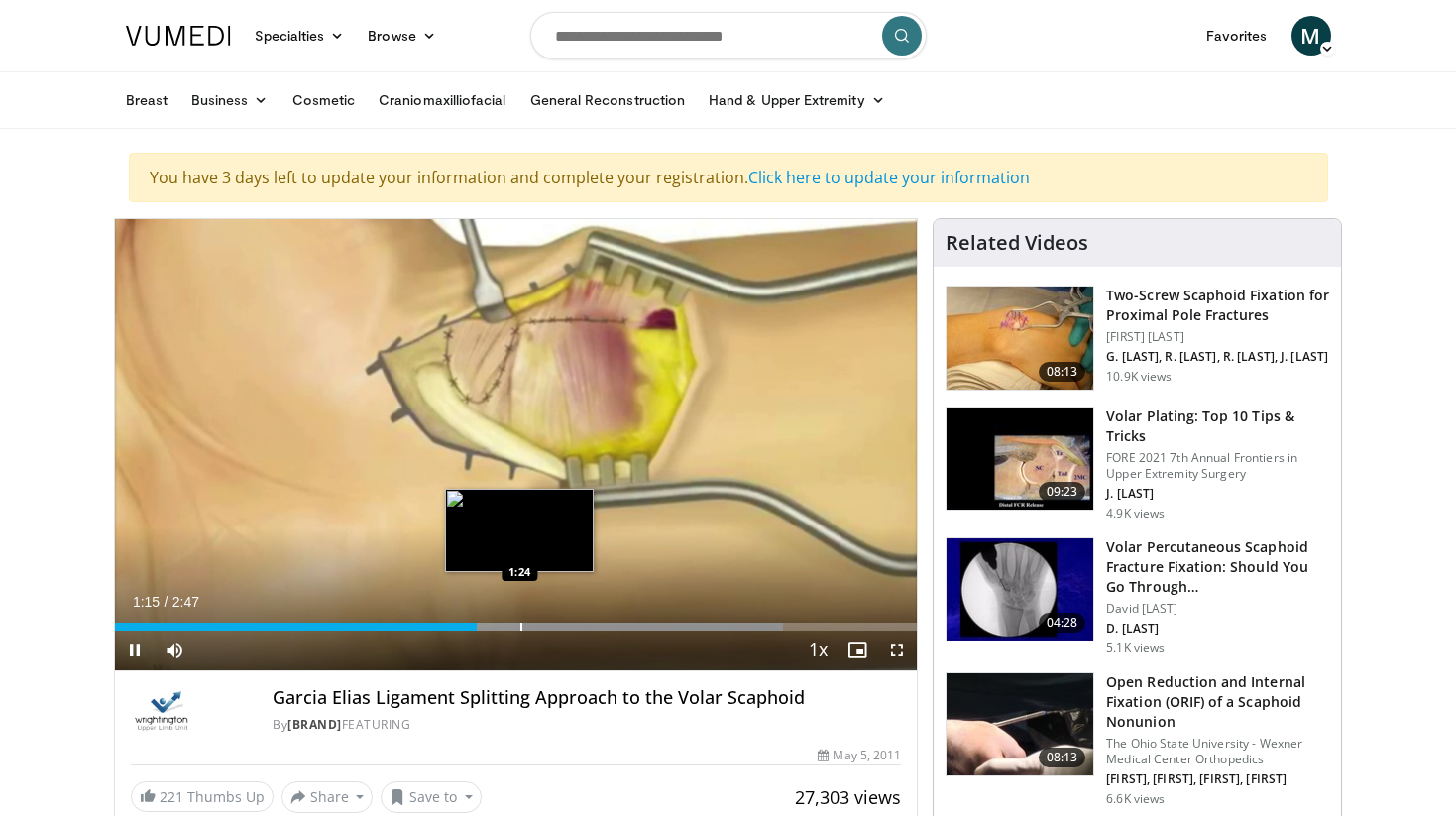 click on "Loaded :  83.26% 1:15 1:24" at bounding box center [516, 621] 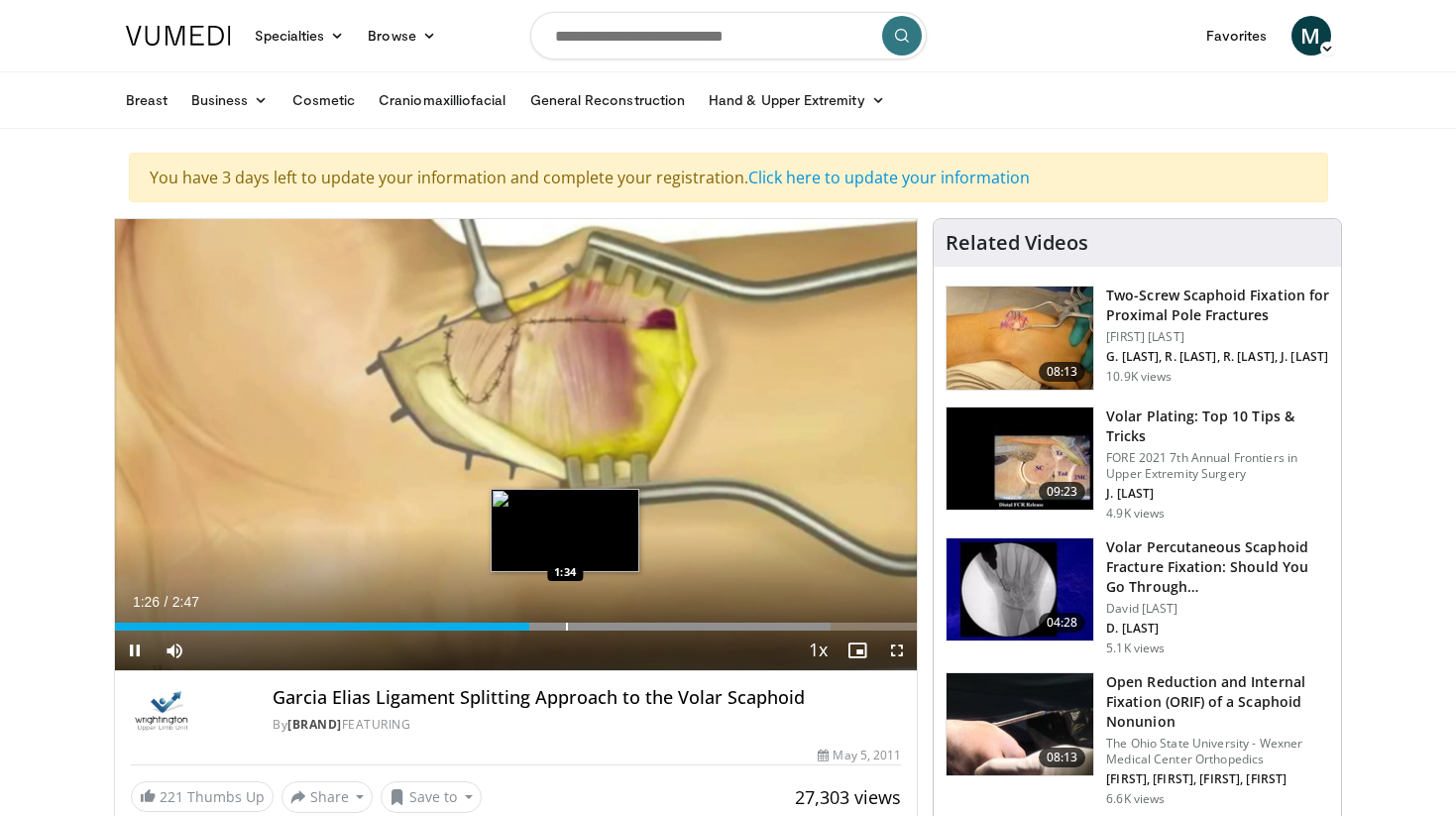 click at bounding box center [567, 627] 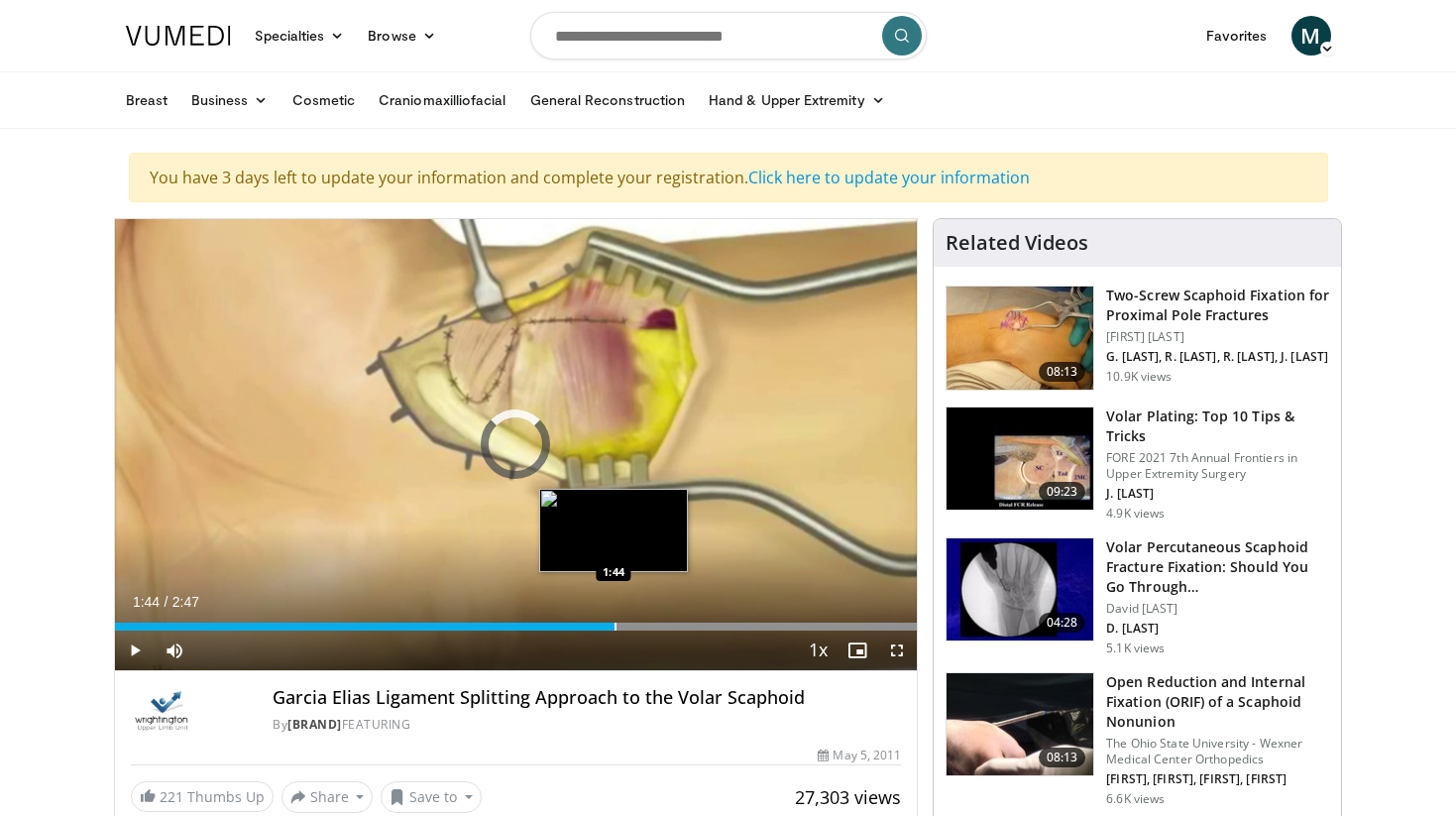 click at bounding box center (616, 627) 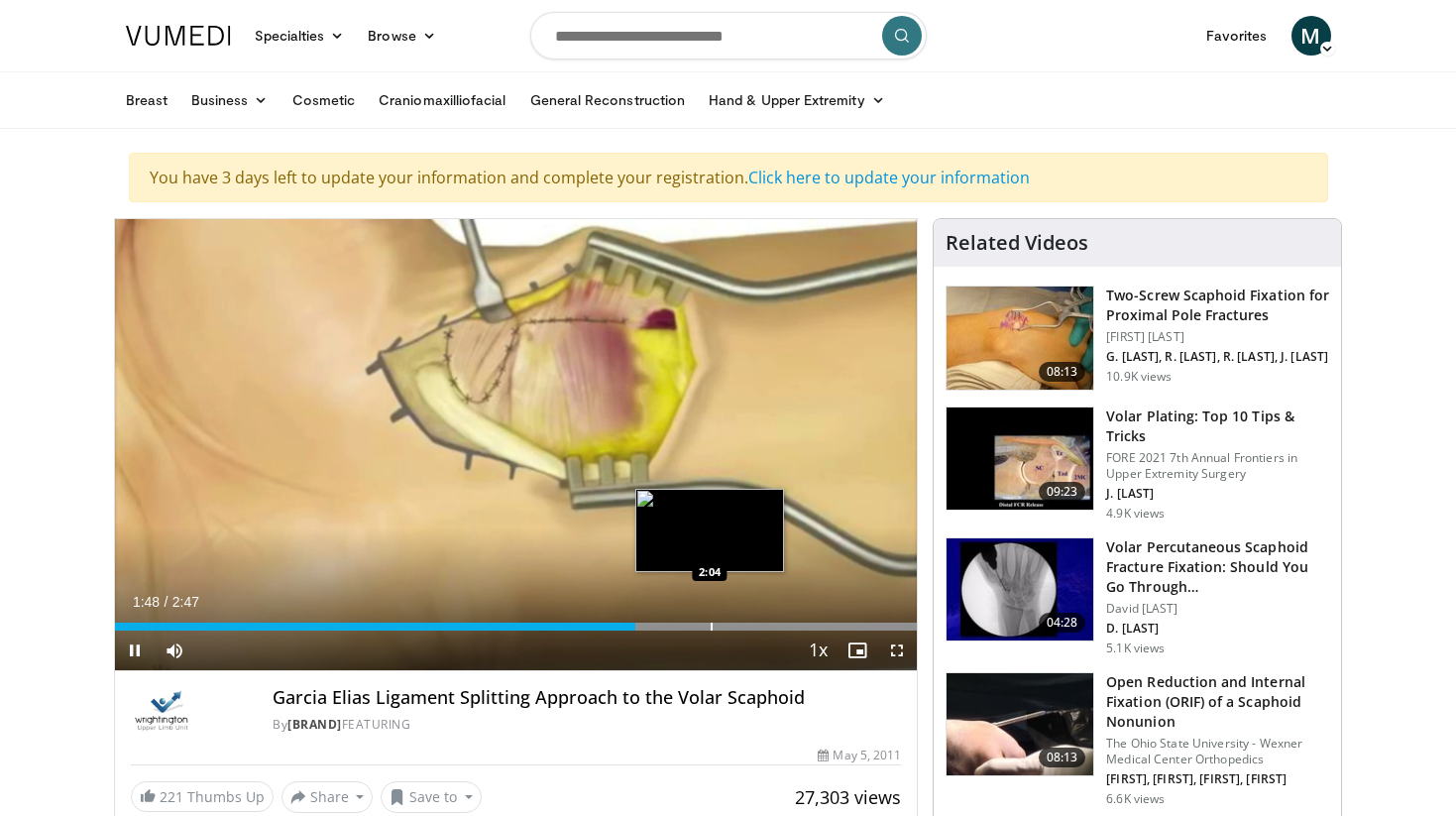 click at bounding box center [712, 627] 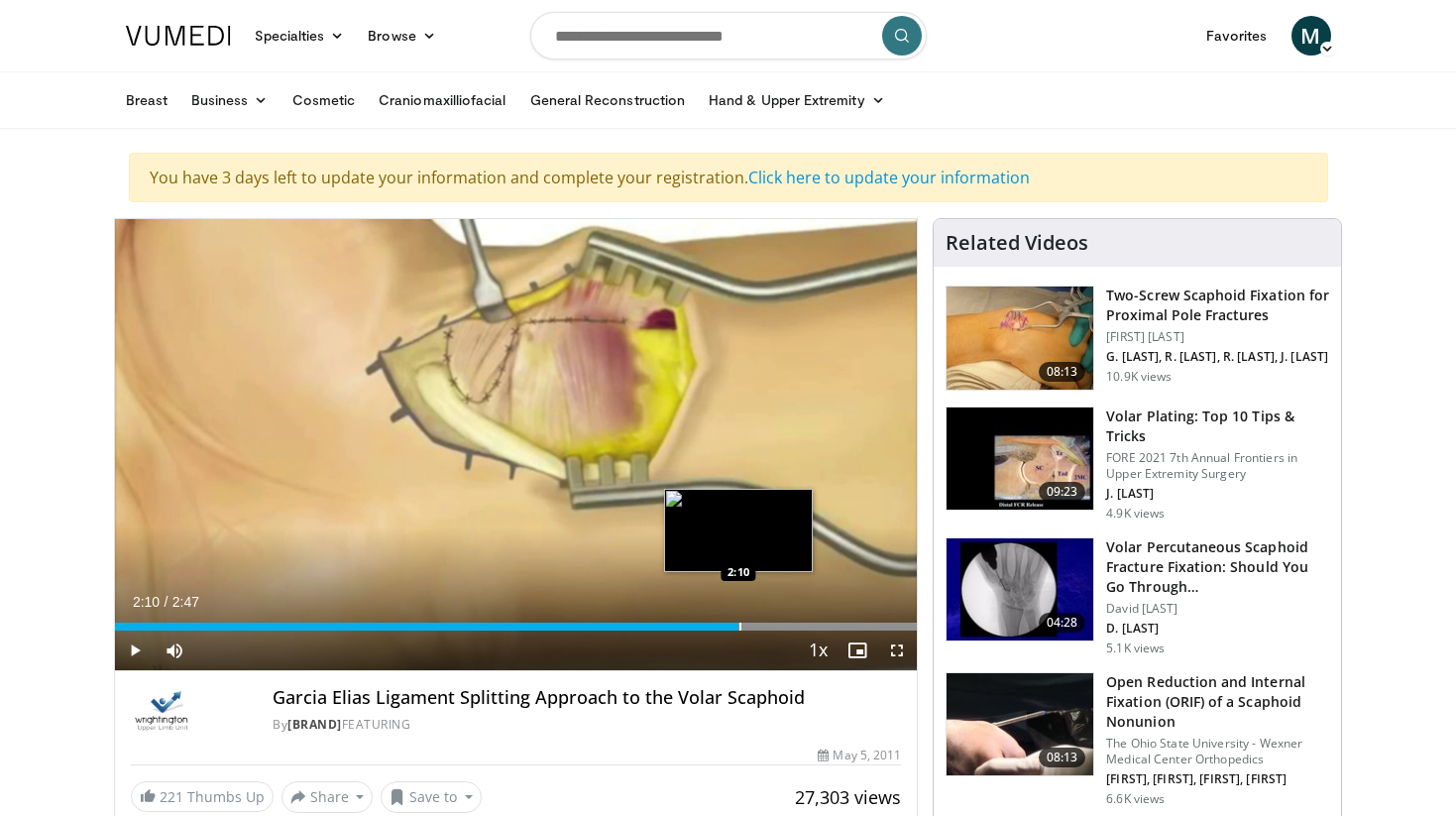 click at bounding box center [740, 627] 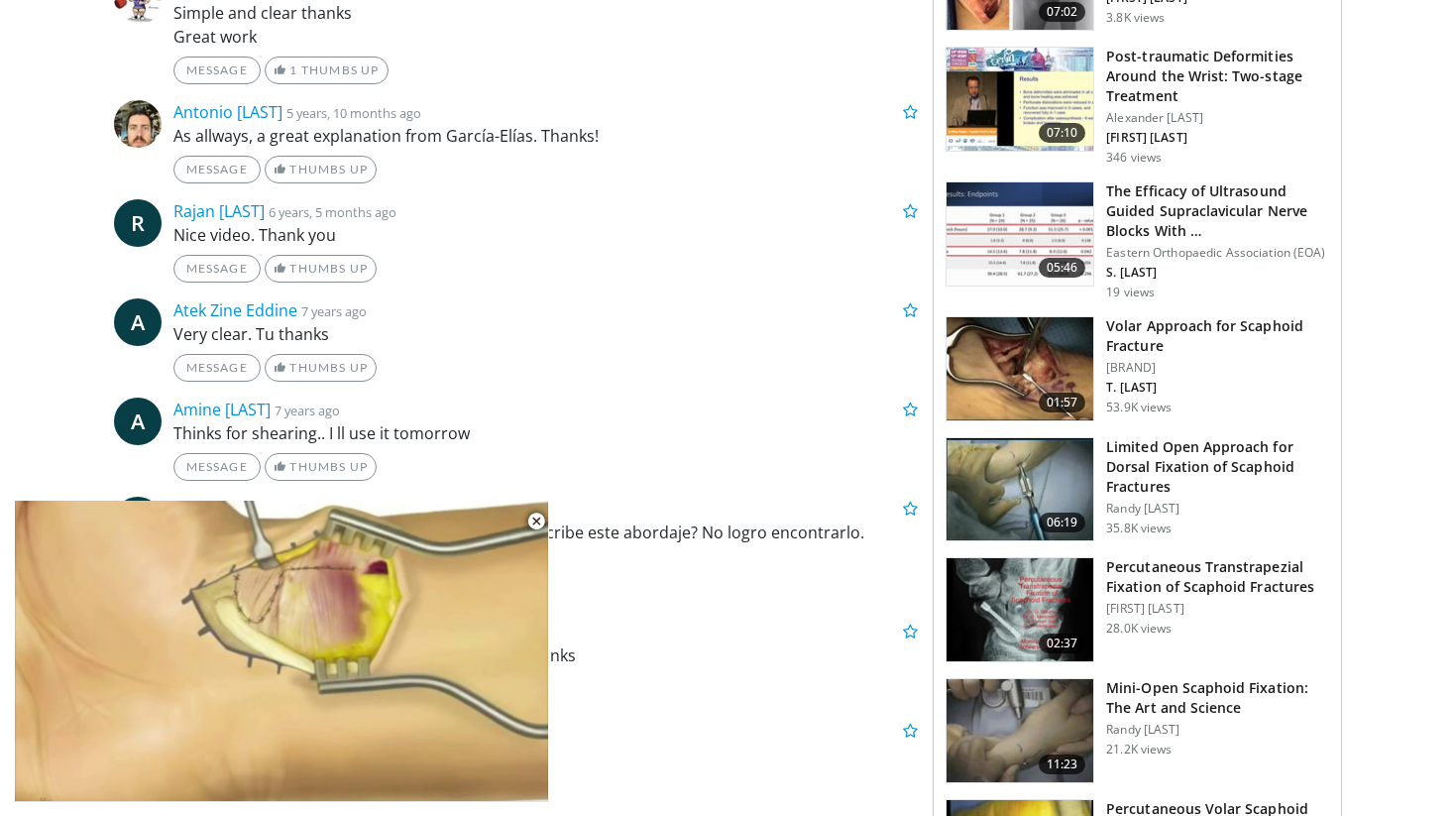 scroll, scrollTop: 1049, scrollLeft: 0, axis: vertical 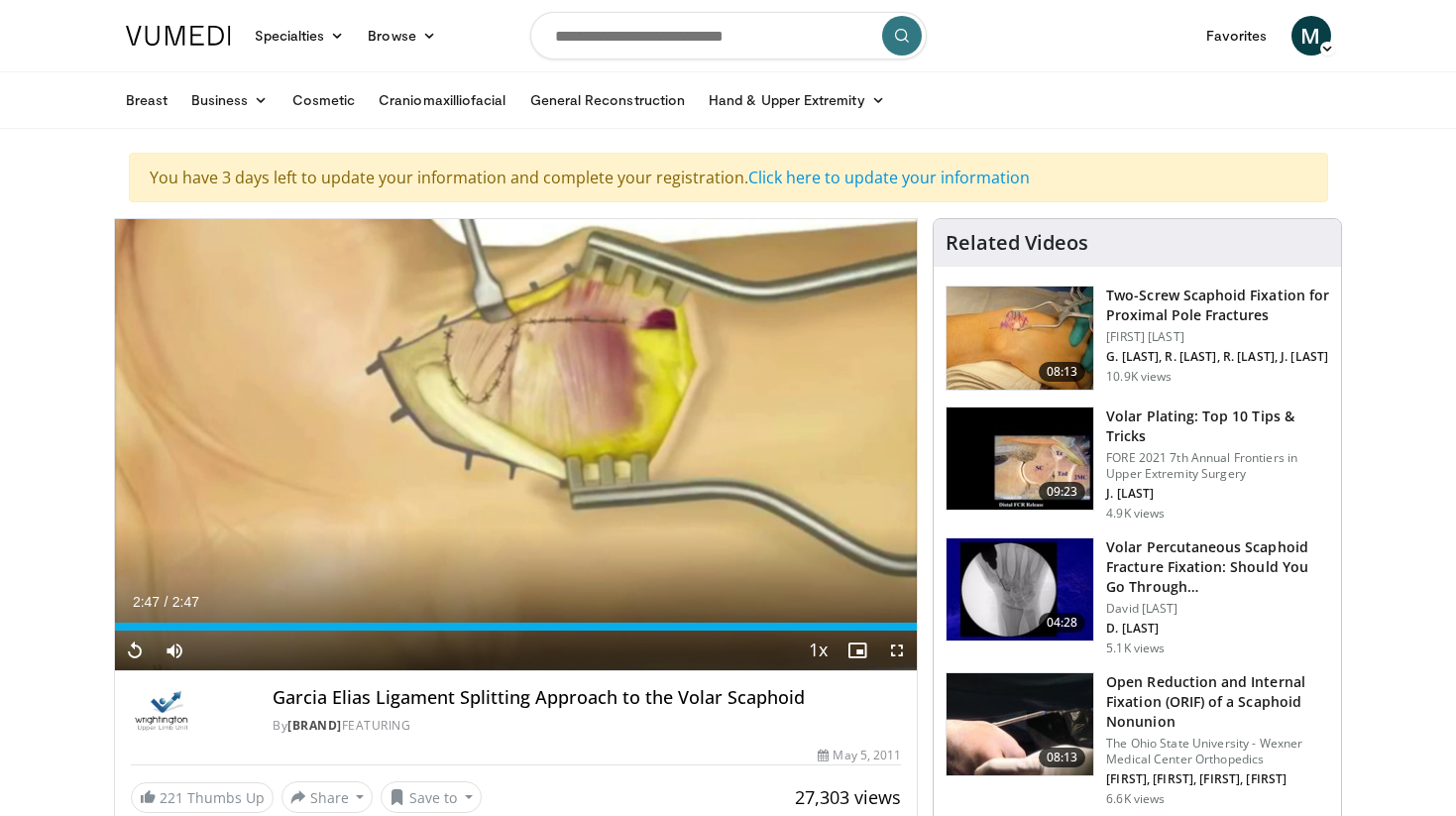 click at bounding box center [728, 36] 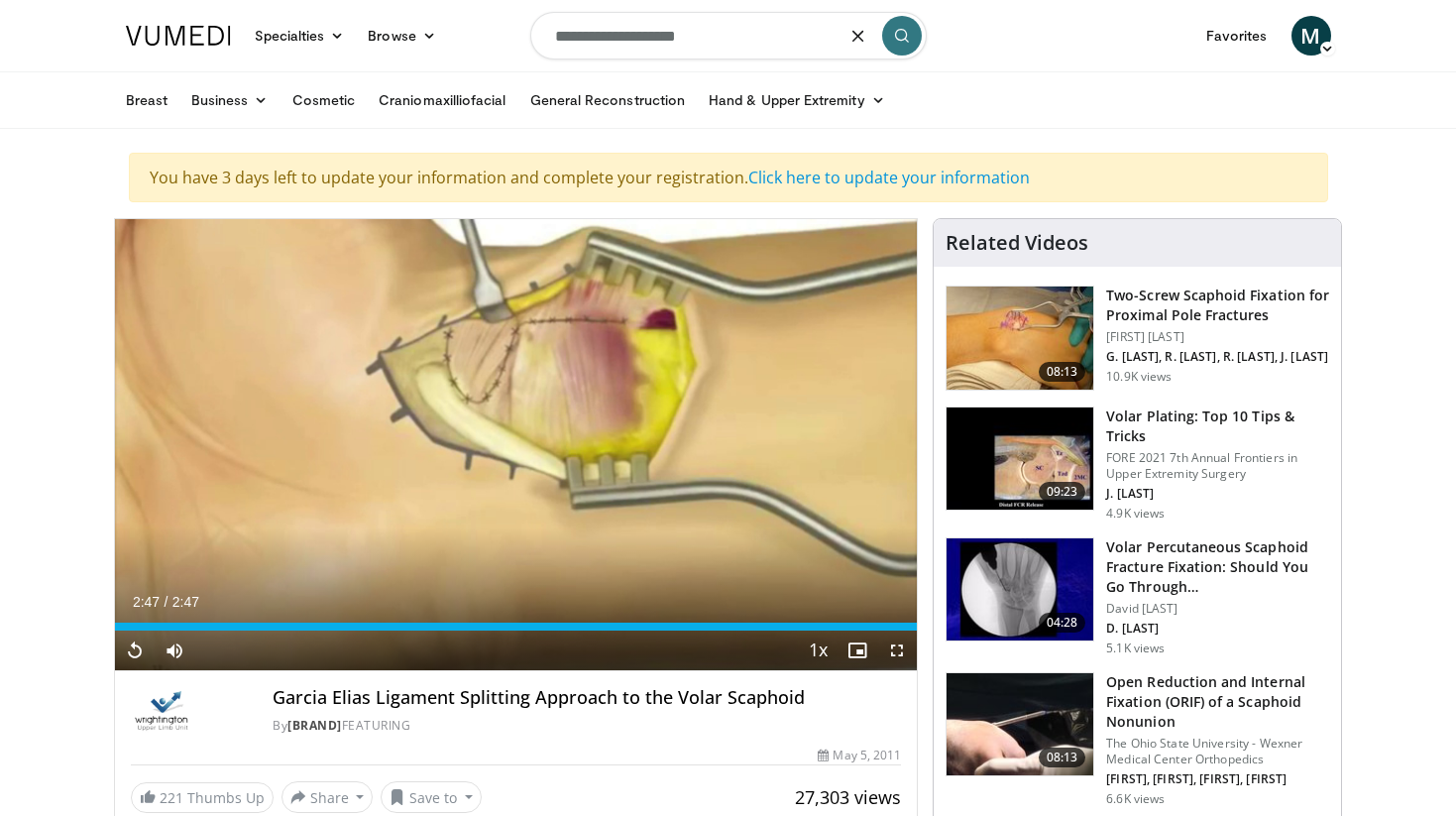 type on "**********" 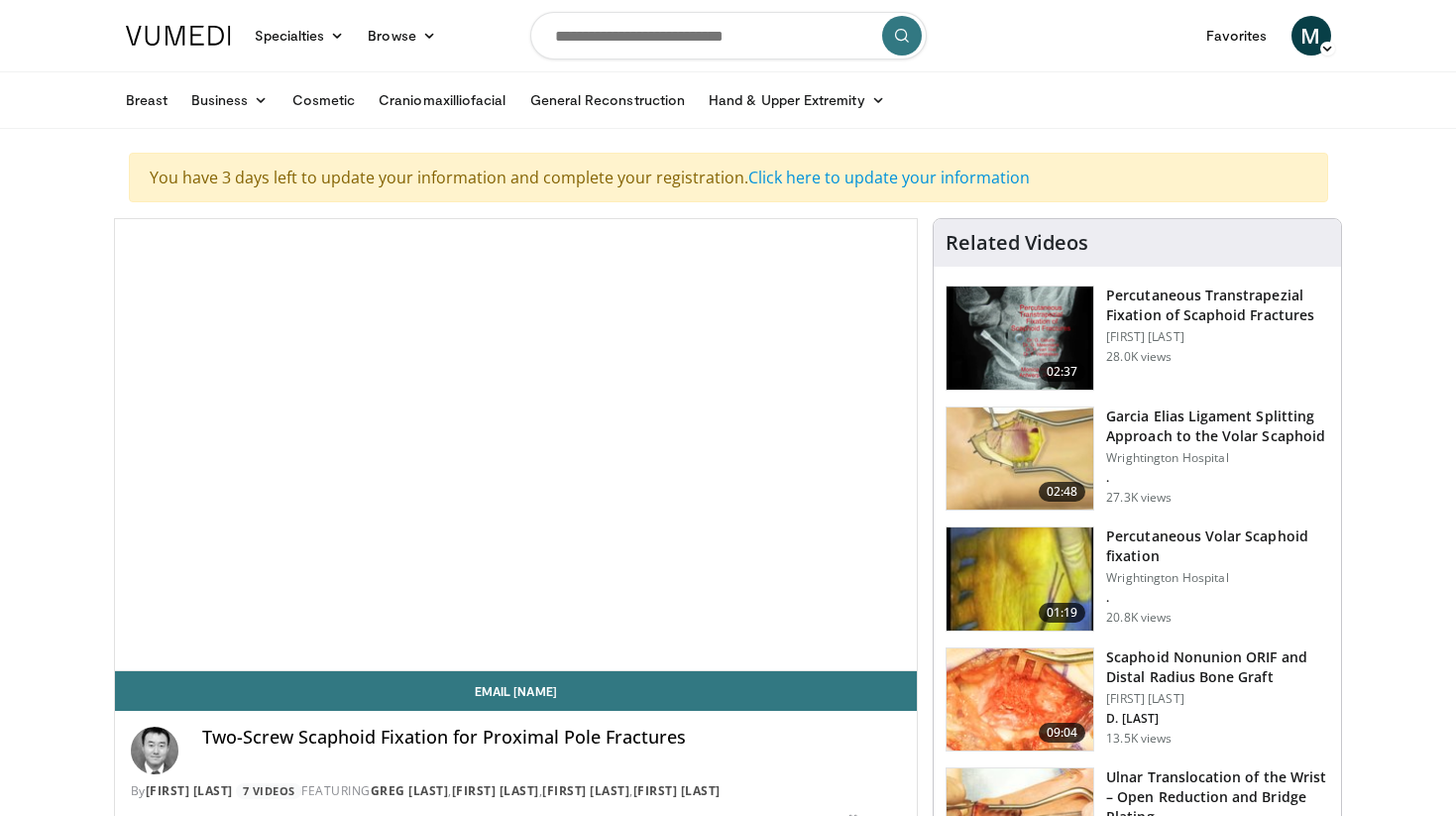 scroll, scrollTop: 0, scrollLeft: 0, axis: both 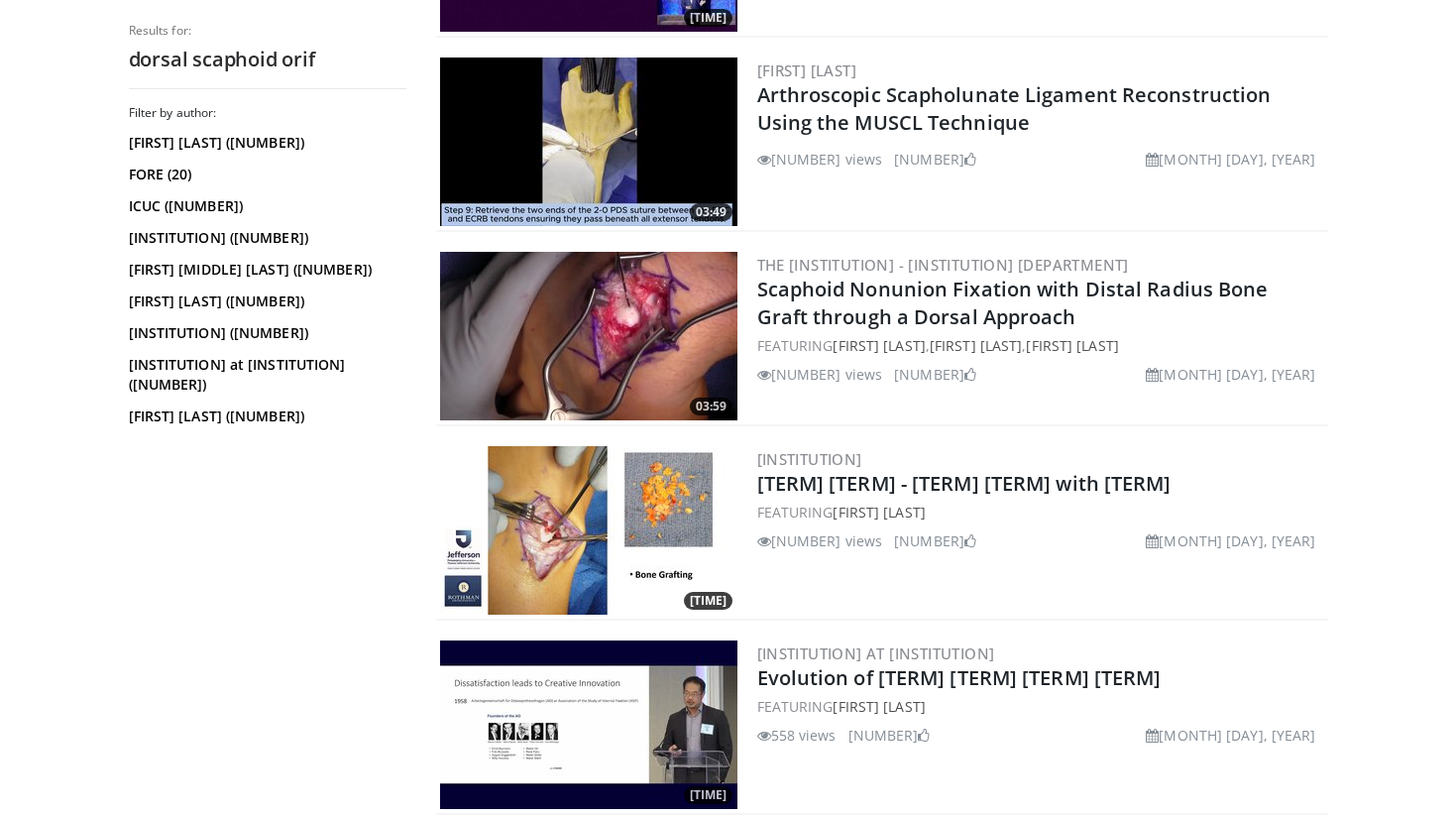 click at bounding box center [589, 336] 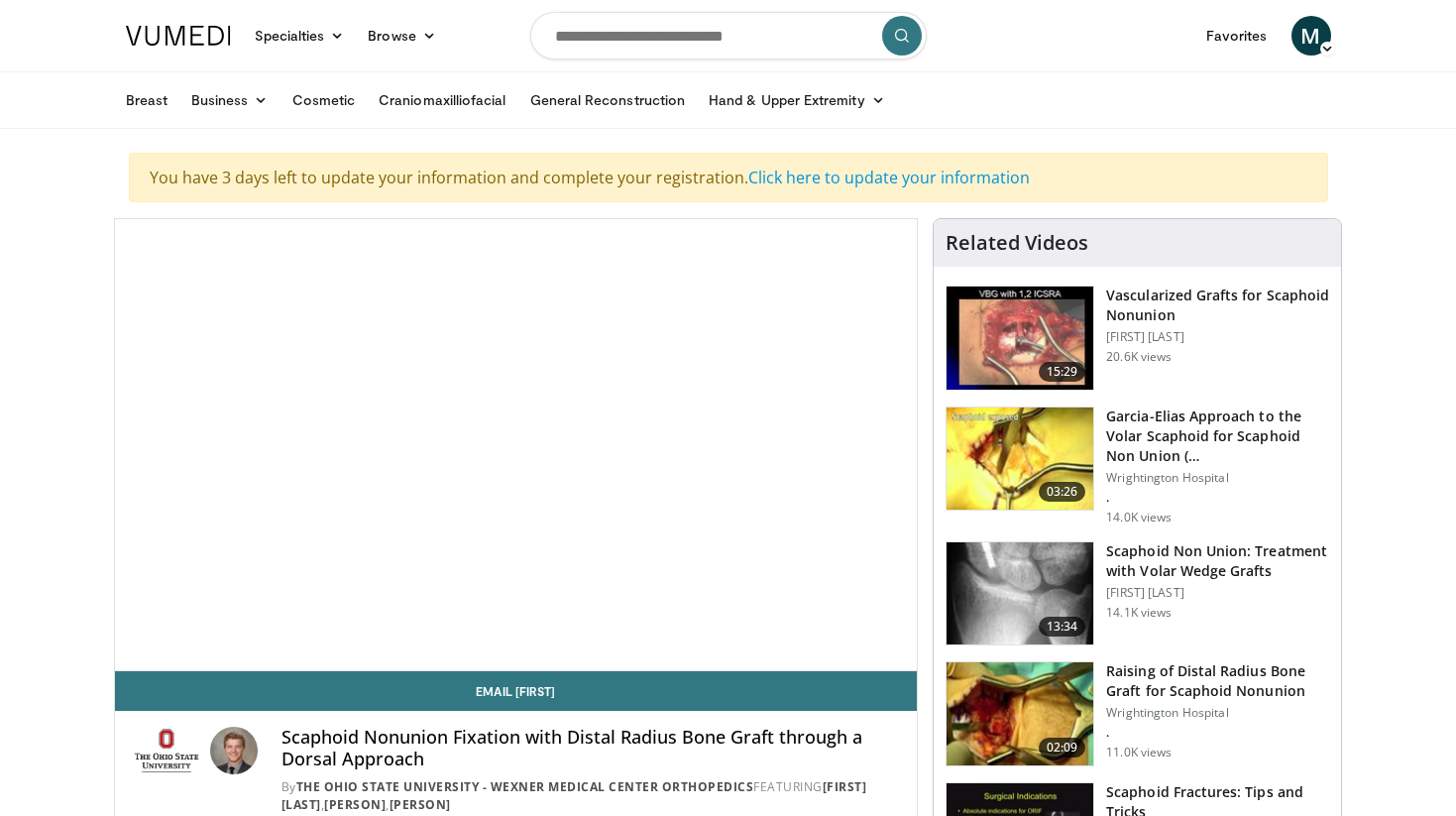 scroll, scrollTop: 0, scrollLeft: 0, axis: both 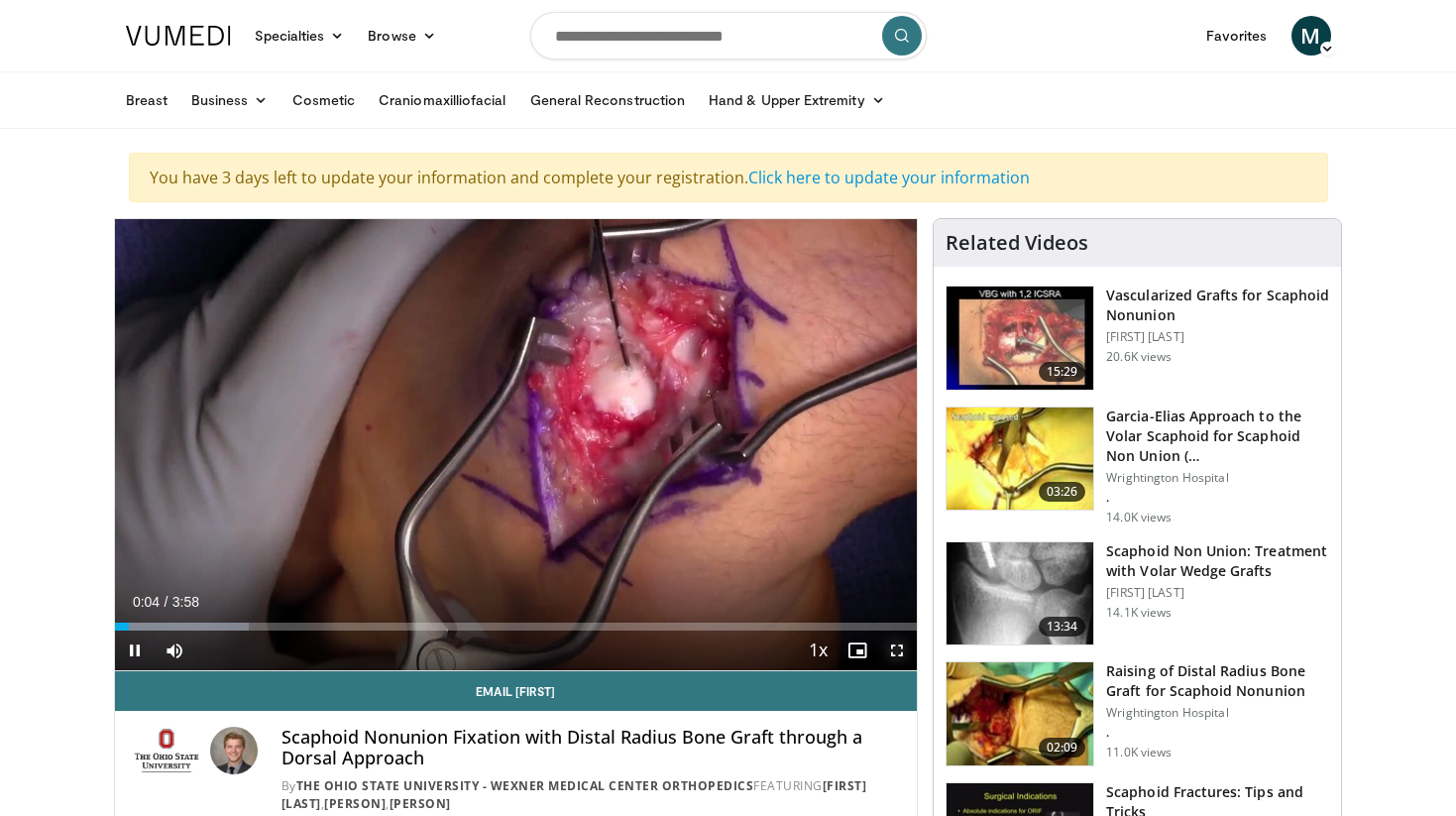 click at bounding box center [897, 650] 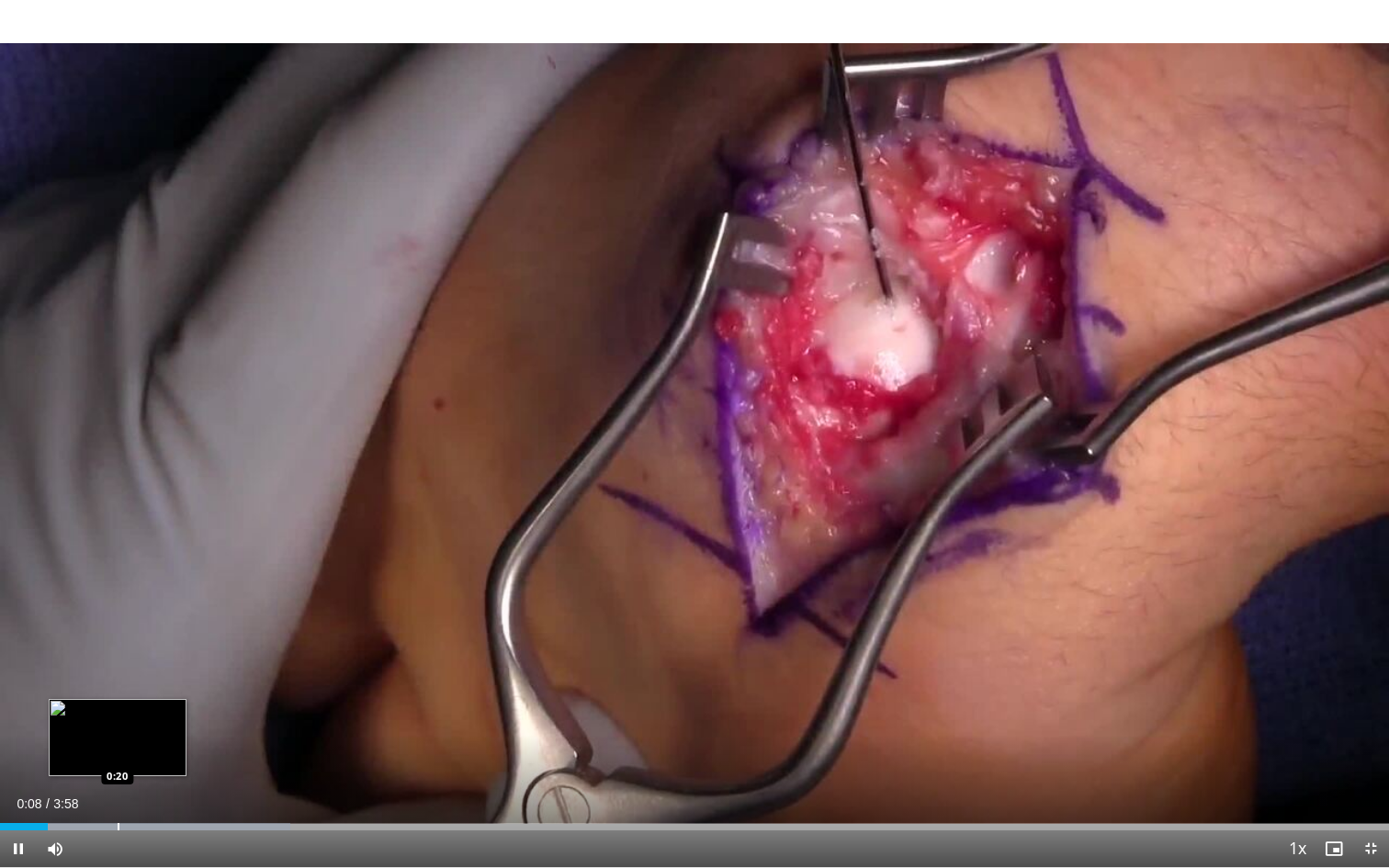 click at bounding box center [119, 827] 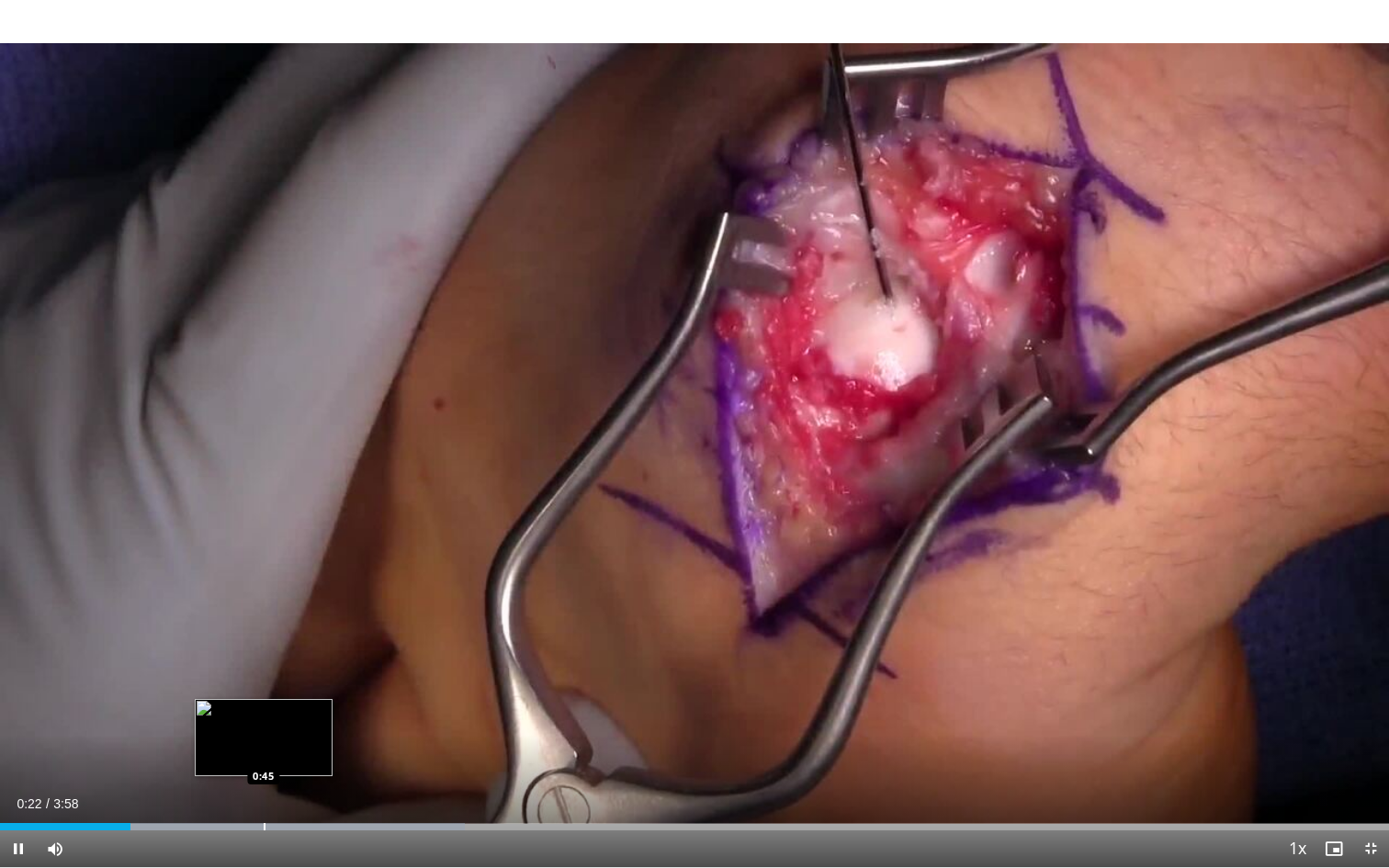 click at bounding box center [265, 827] 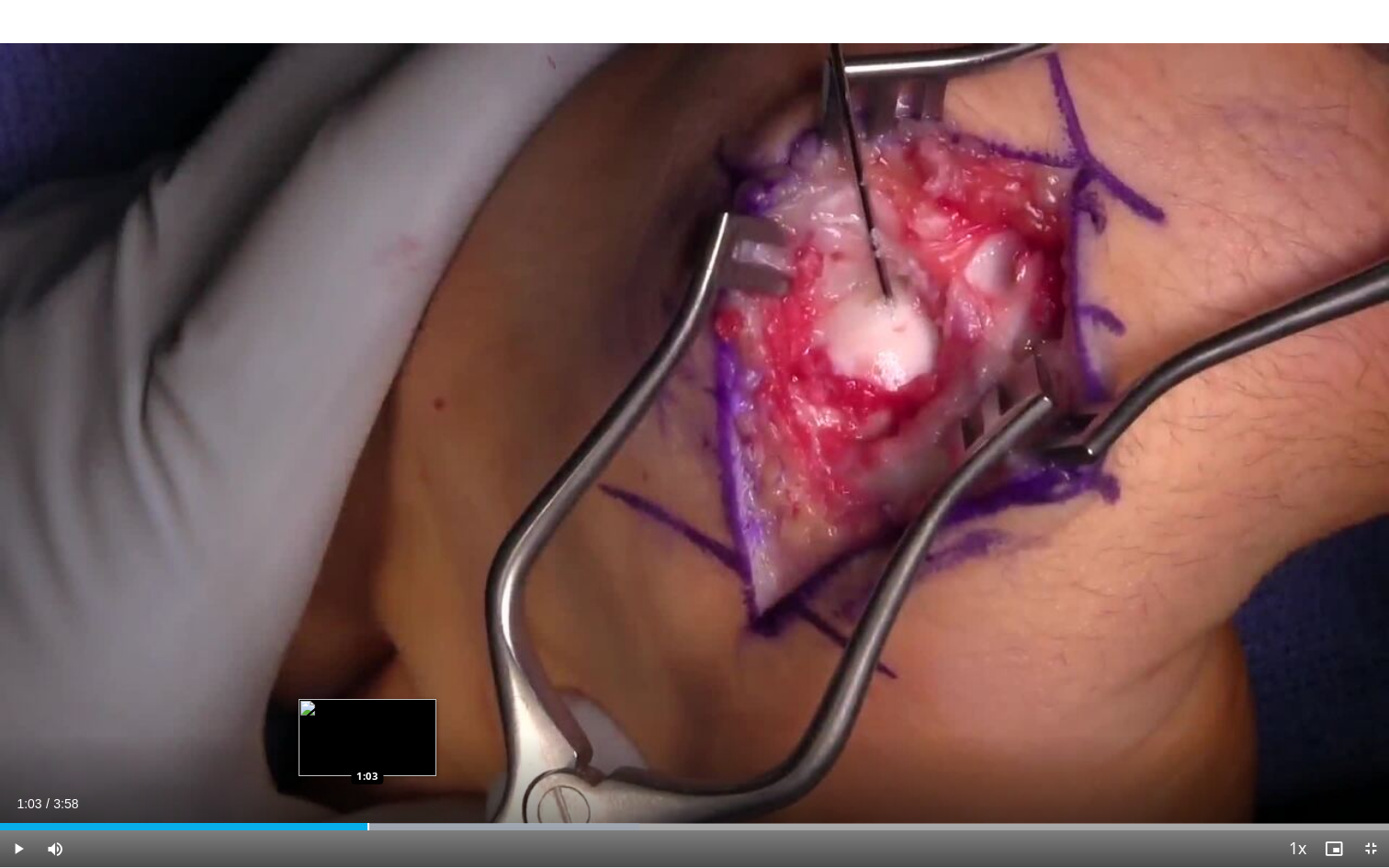 click at bounding box center (368, 827) 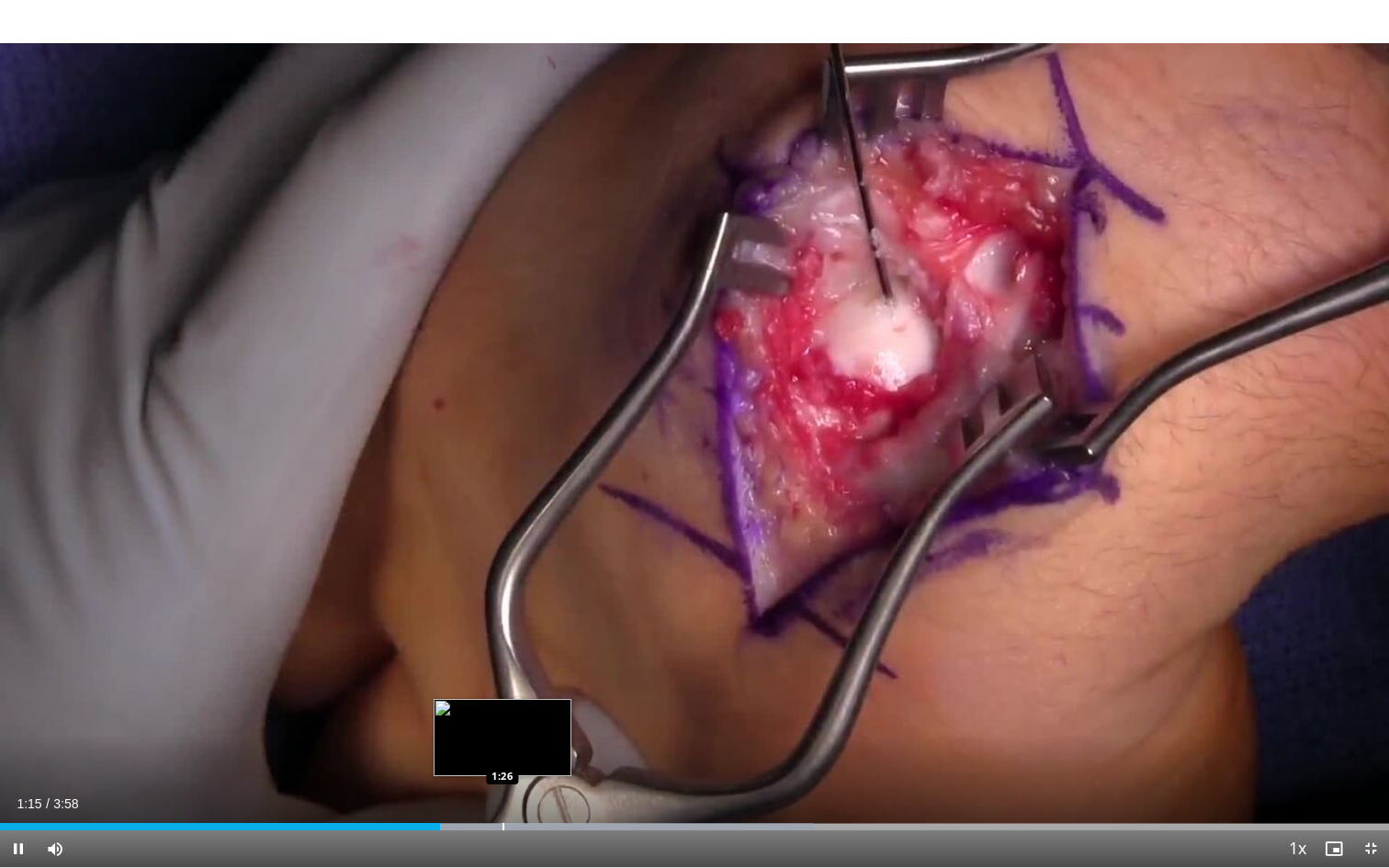 click at bounding box center (503, 827) 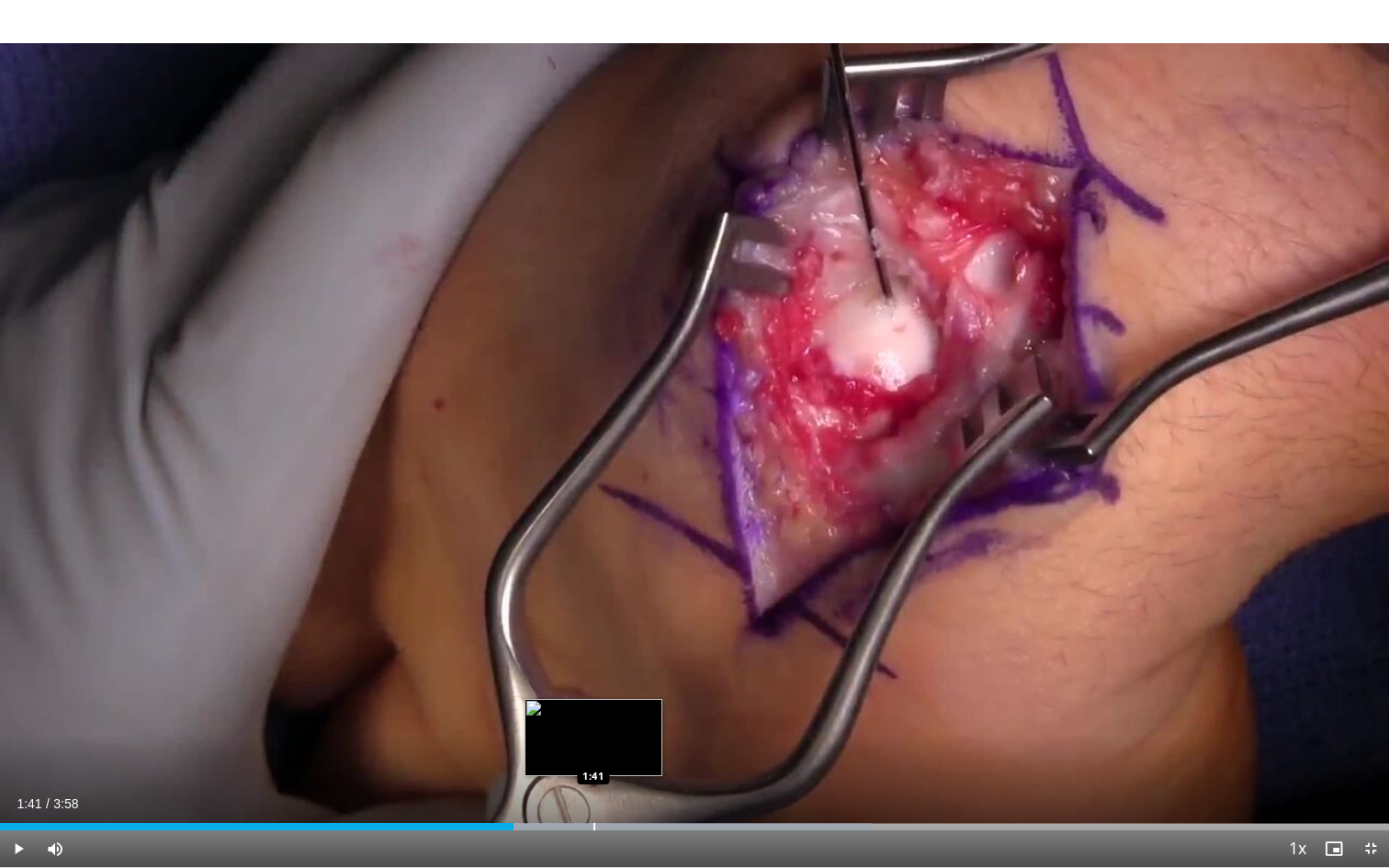 click at bounding box center [594, 827] 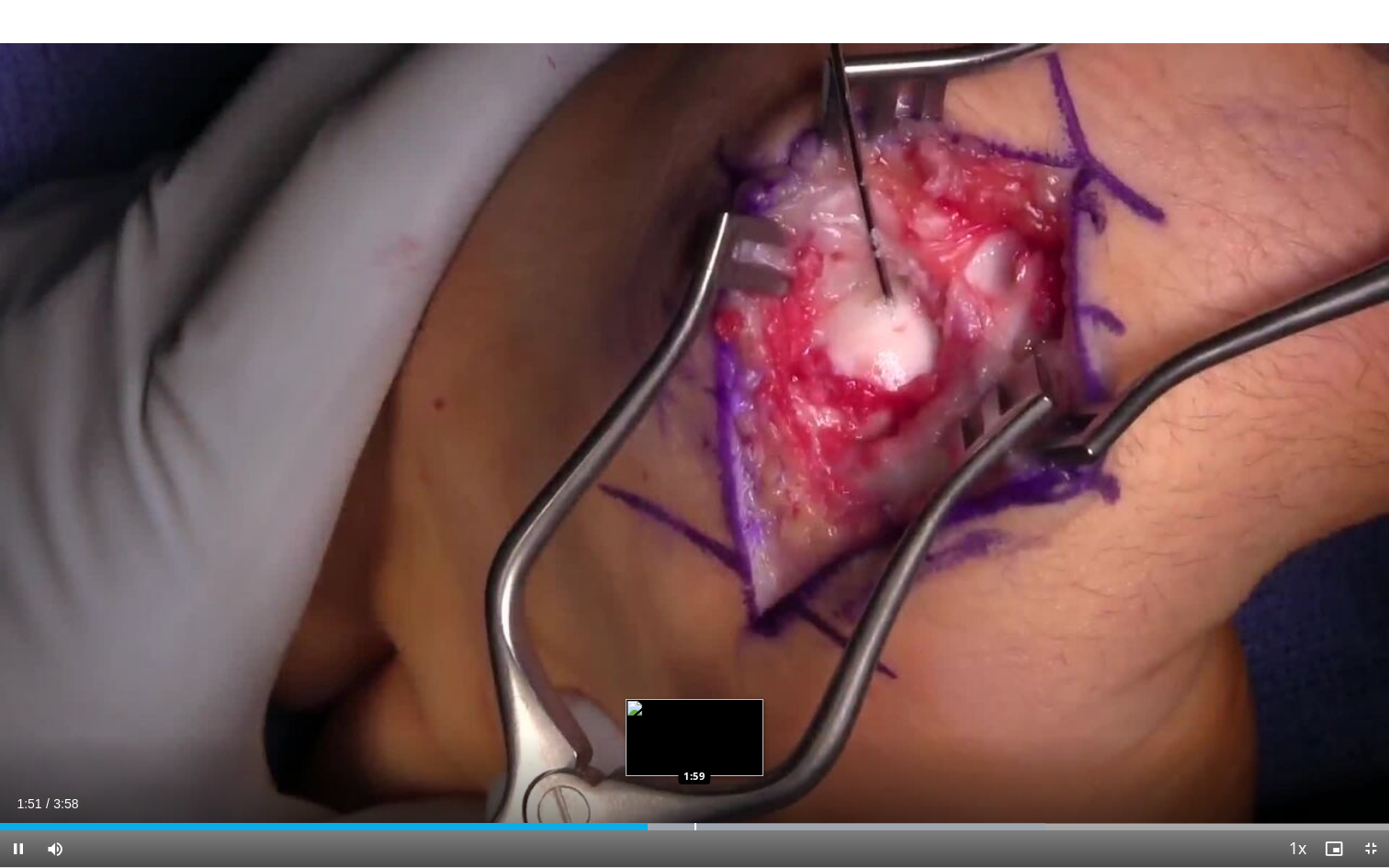click at bounding box center [695, 827] 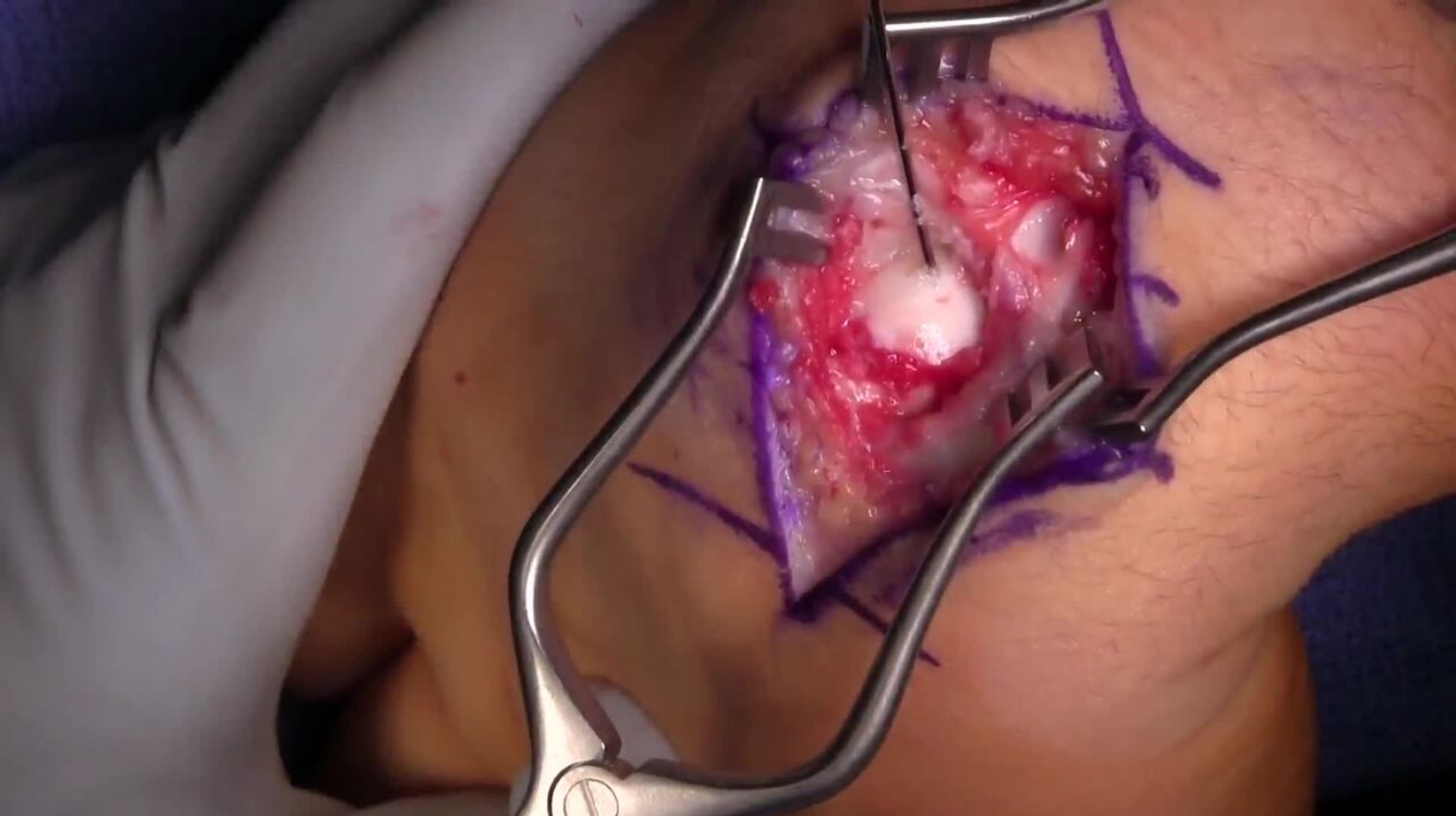 scroll, scrollTop: 0, scrollLeft: 0, axis: both 